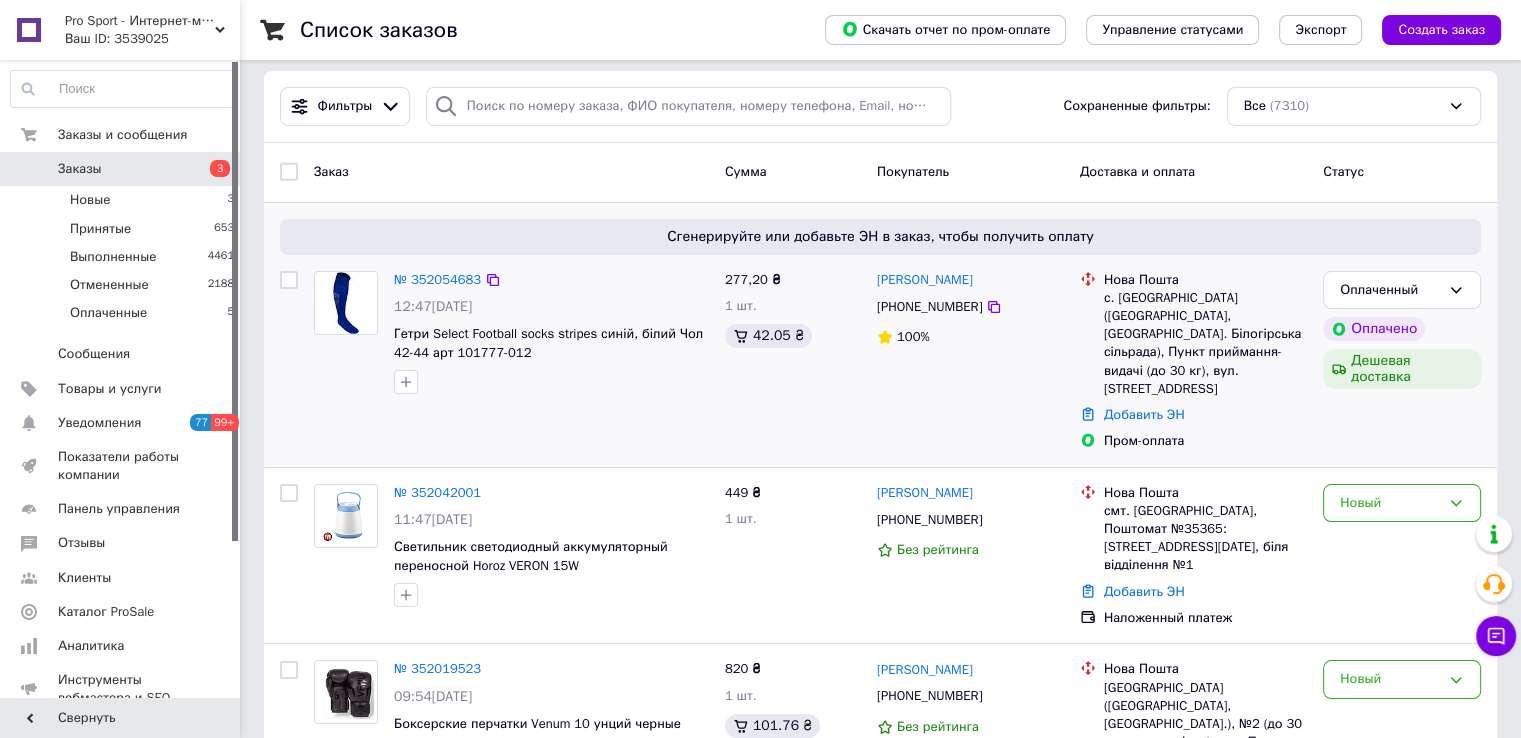 scroll, scrollTop: 0, scrollLeft: 0, axis: both 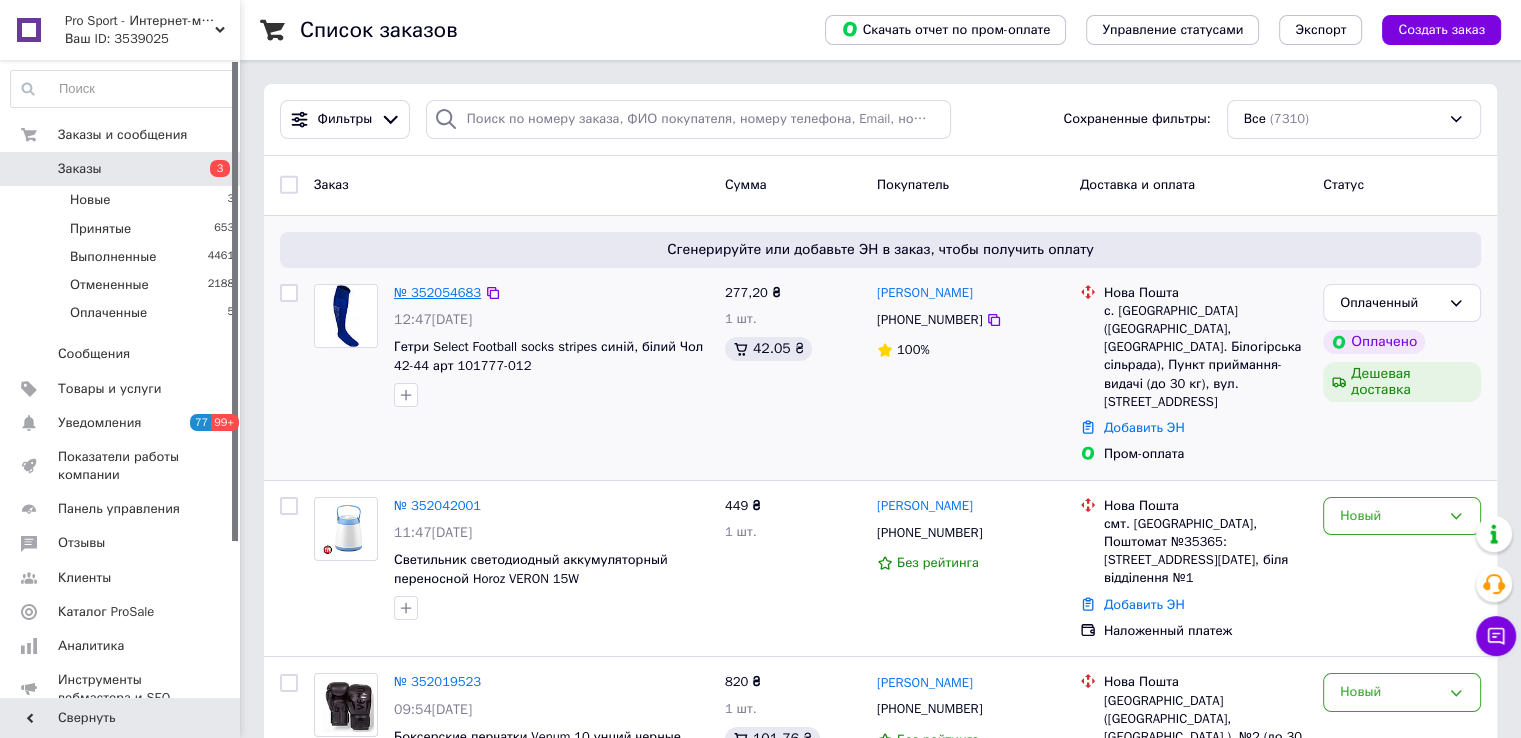 click on "№ 352054683" at bounding box center [437, 292] 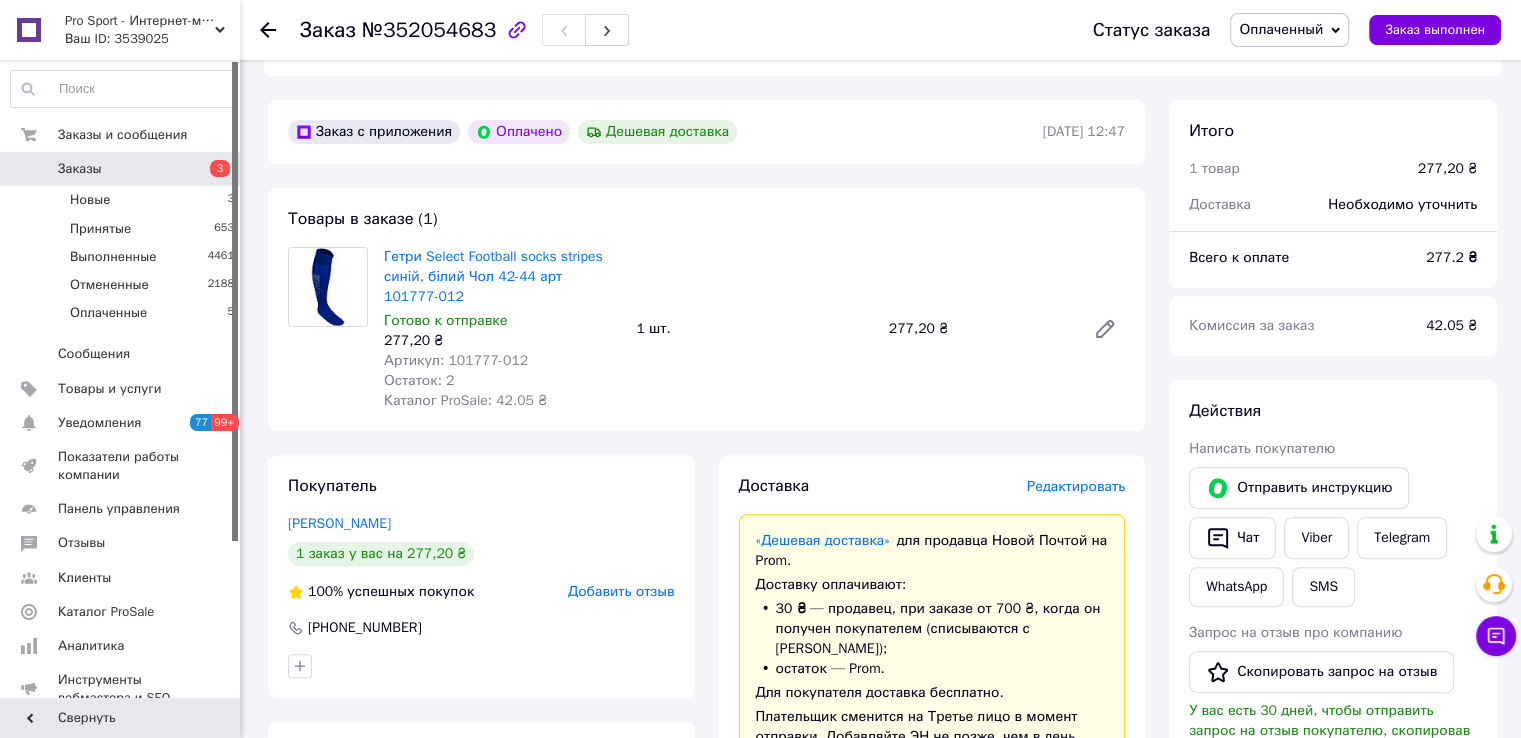 scroll, scrollTop: 700, scrollLeft: 0, axis: vertical 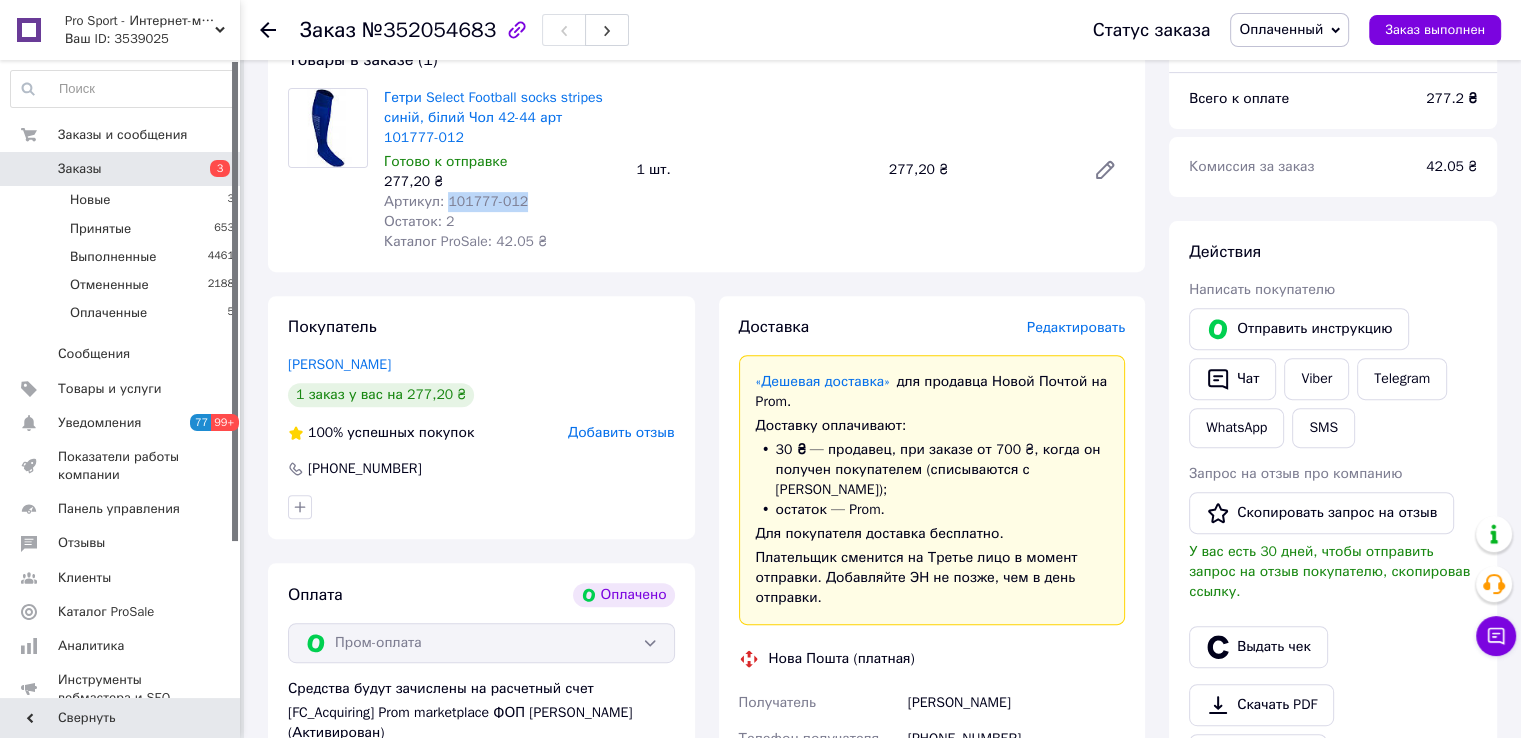 drag, startPoint x: 449, startPoint y: 201, endPoint x: 531, endPoint y: 205, distance: 82.0975 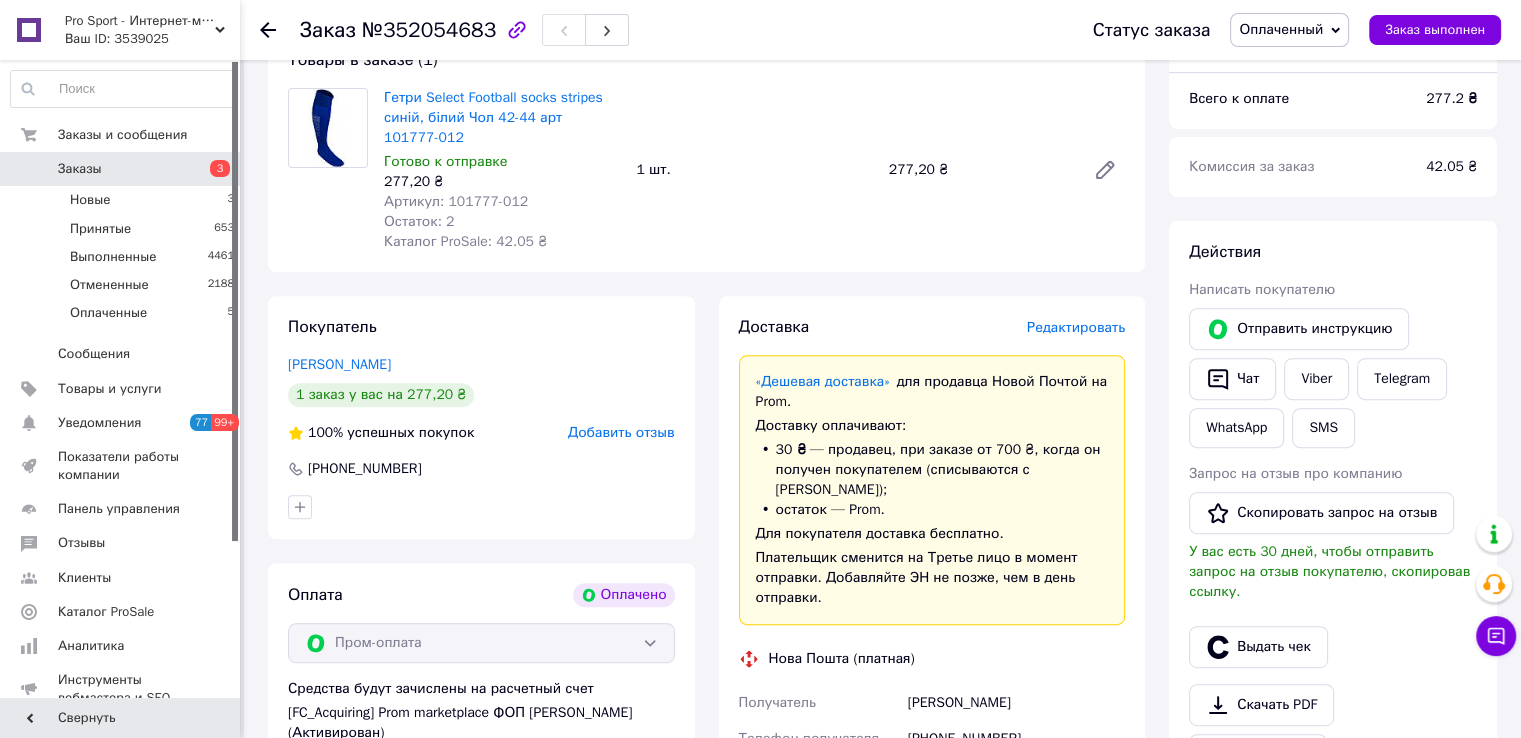 click on "Гетри Select Football socks stripes синій, білий Чол 42-44 арт 101777-012 Готово к отправке 277,20 ₴ Артикул: 101777-012 Остаток: 2 Каталог ProSale: 42.05 ₴  1 шт. 277,20 ₴" at bounding box center [754, 170] 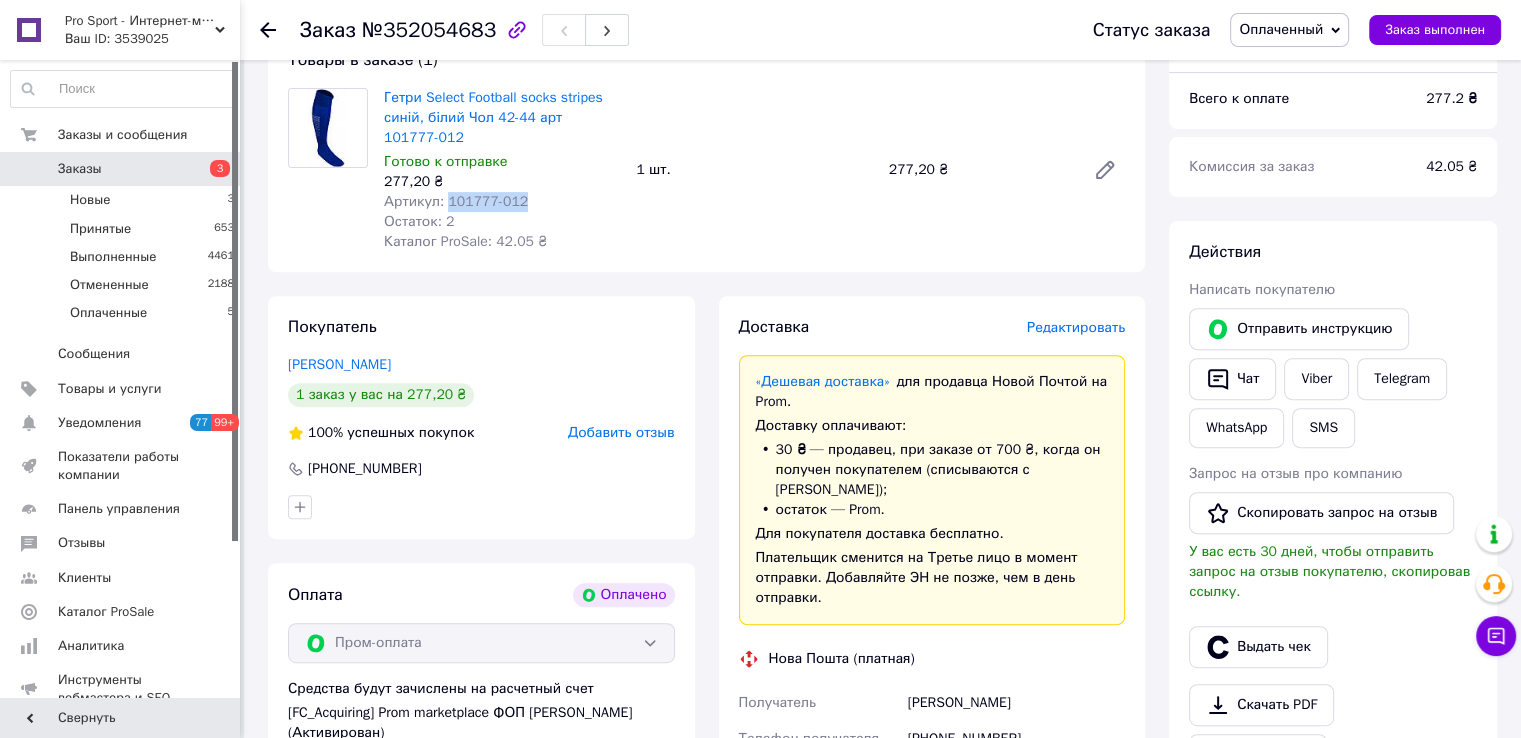 drag, startPoint x: 444, startPoint y: 207, endPoint x: 538, endPoint y: 205, distance: 94.02127 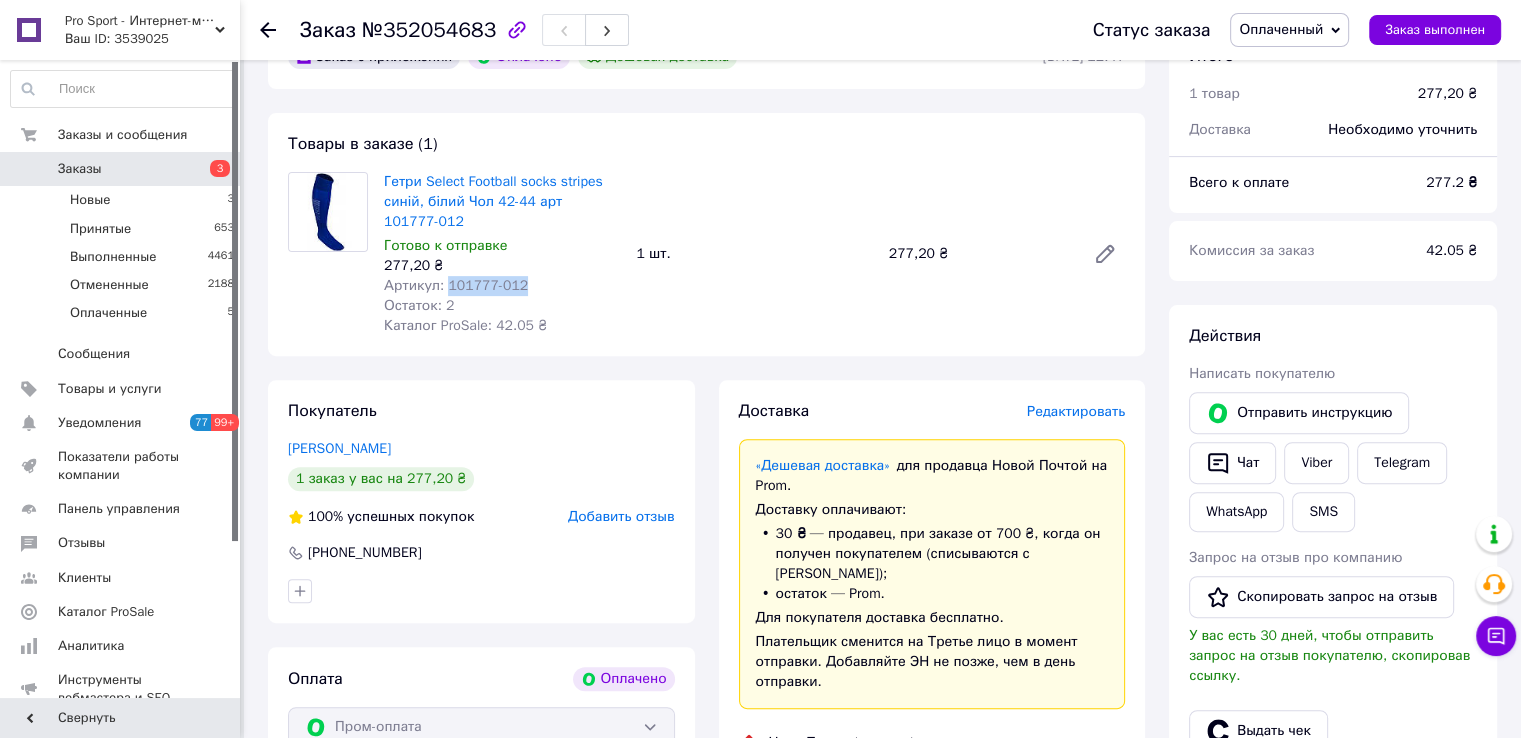 scroll, scrollTop: 500, scrollLeft: 0, axis: vertical 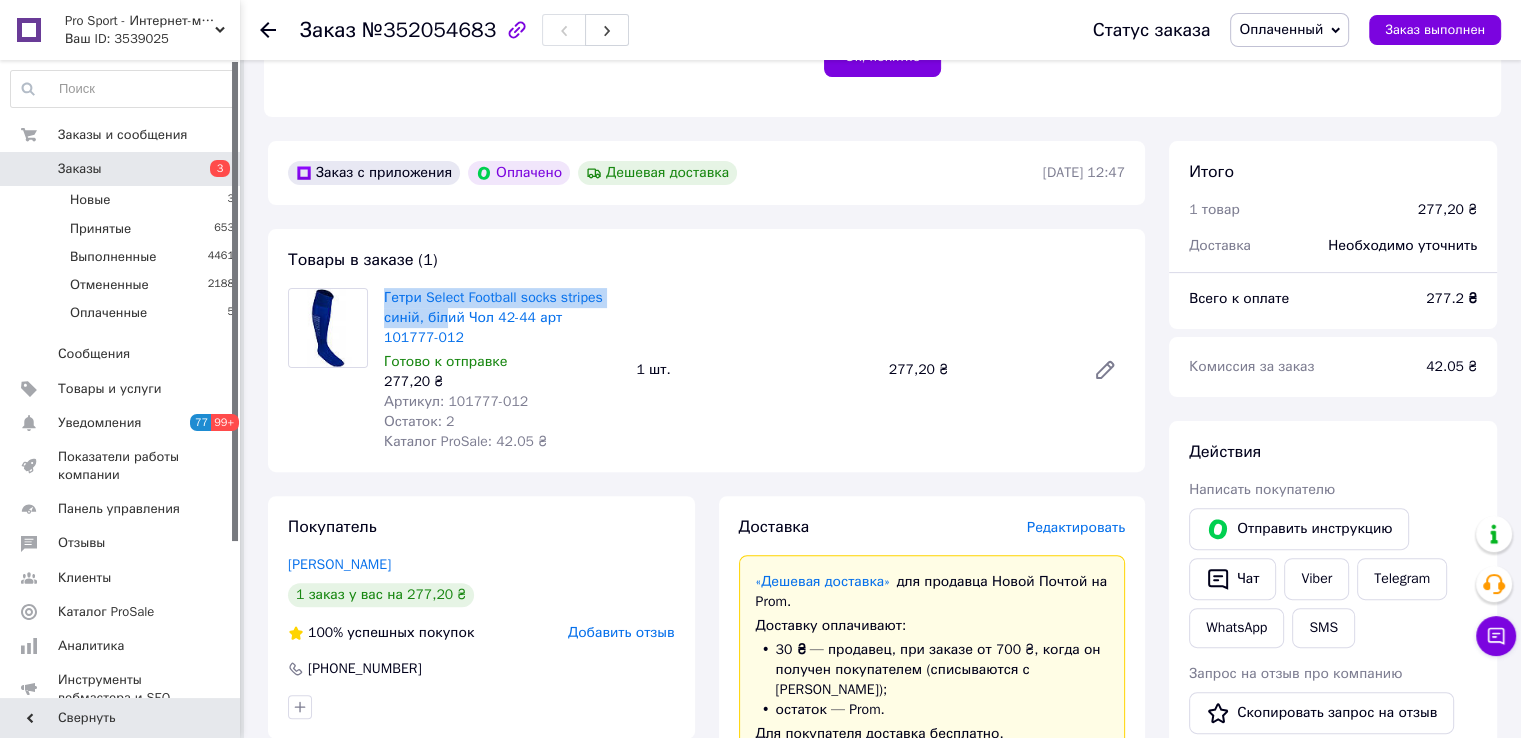 drag, startPoint x: 380, startPoint y: 293, endPoint x: 457, endPoint y: 331, distance: 85.86617 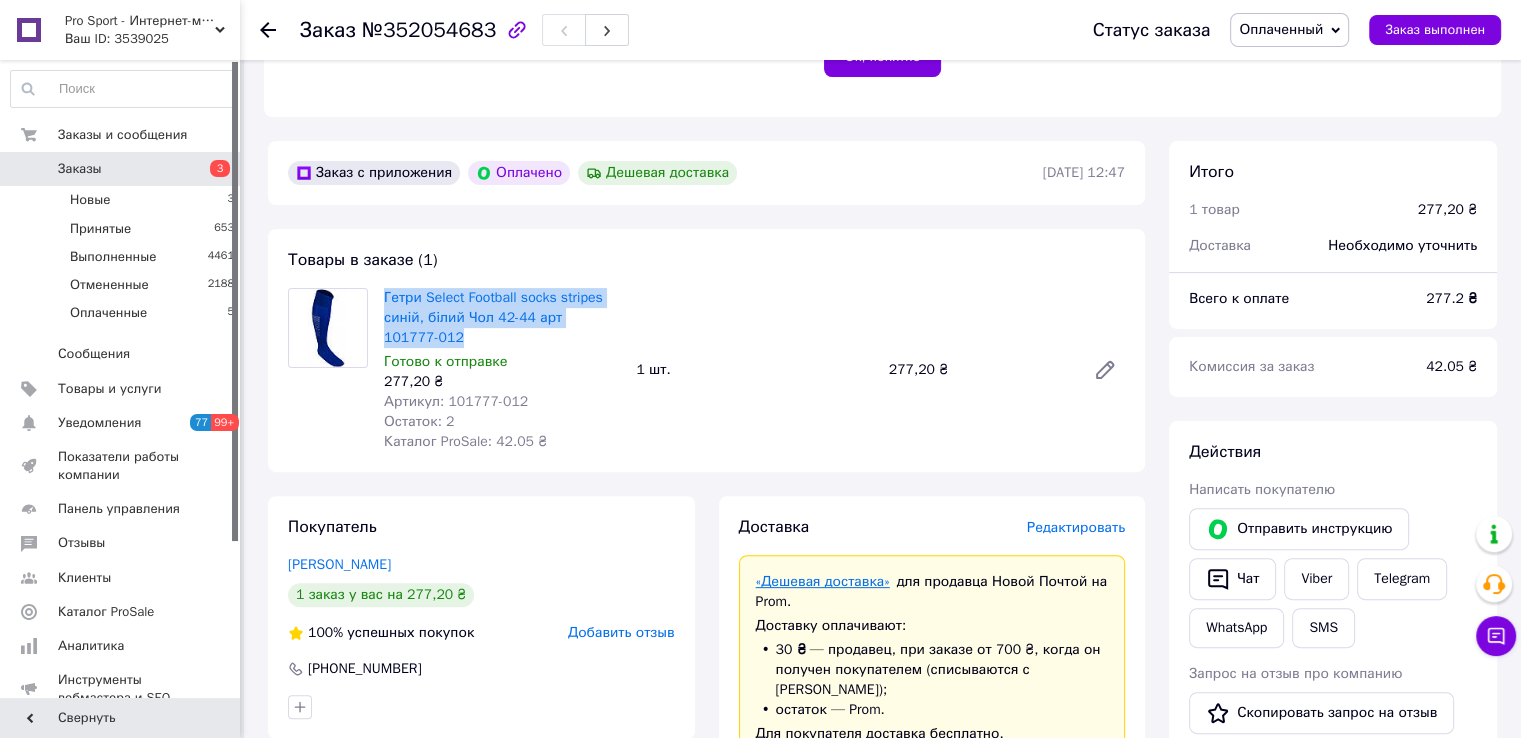 copy on "Гетри Select Football socks stripes синій, білий Чол 42-44 арт 101777-012" 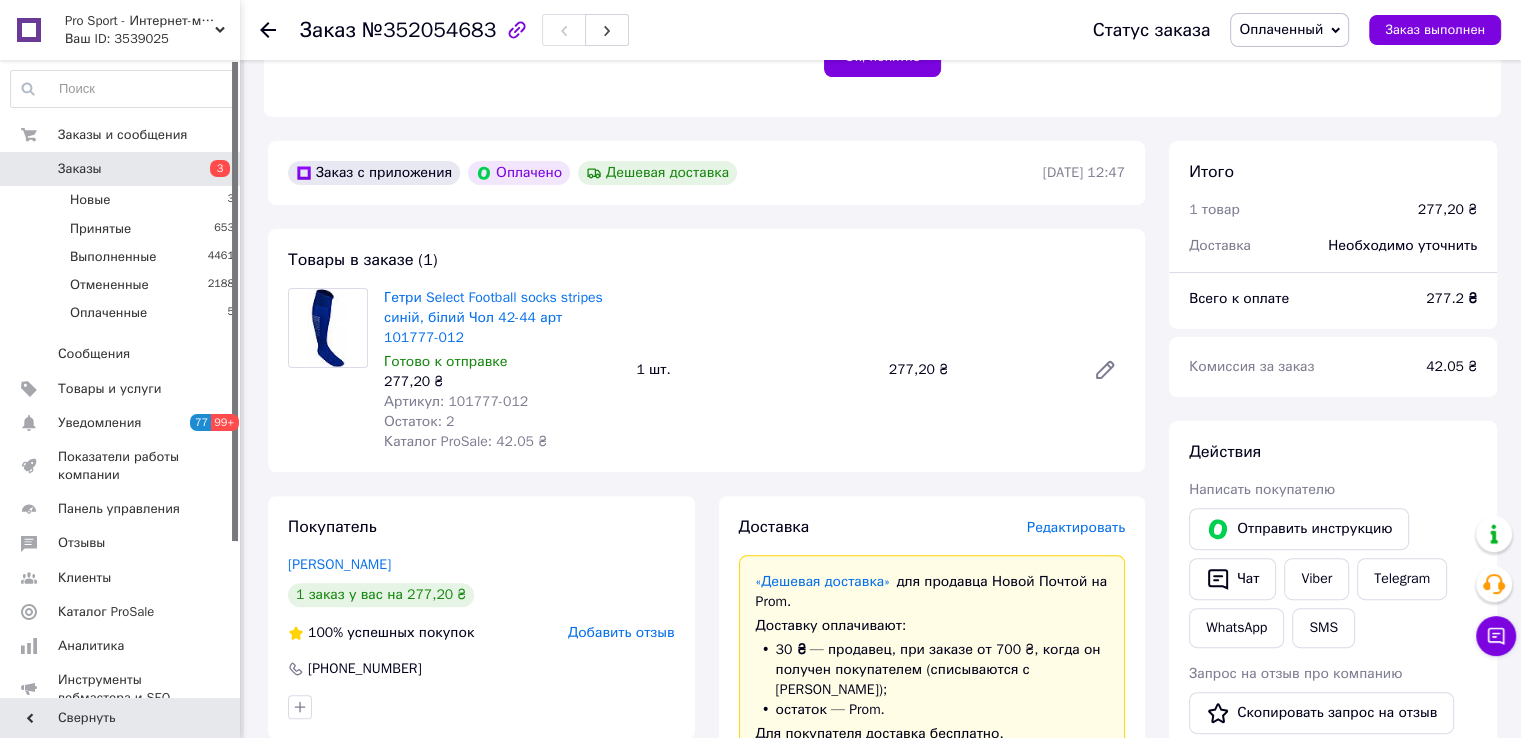 click on "Гетри Select Football socks stripes синій, білий Чол 42-44 арт 101777-012 Готово к отправке 277,20 ₴ Артикул: 101777-012 Остаток: 2 Каталог ProSale: 42.05 ₴  1 шт. 277,20 ₴" at bounding box center (754, 370) 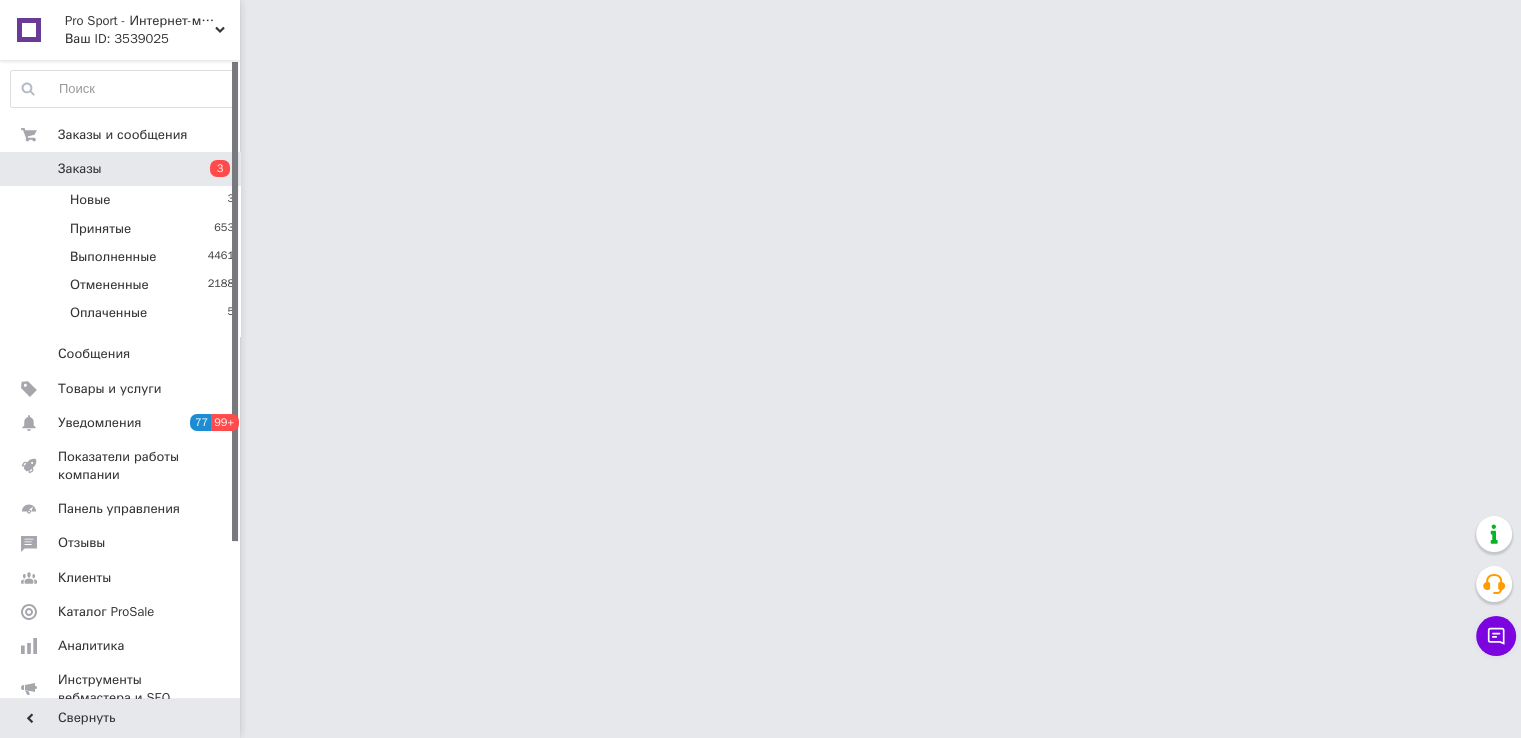 scroll, scrollTop: 0, scrollLeft: 0, axis: both 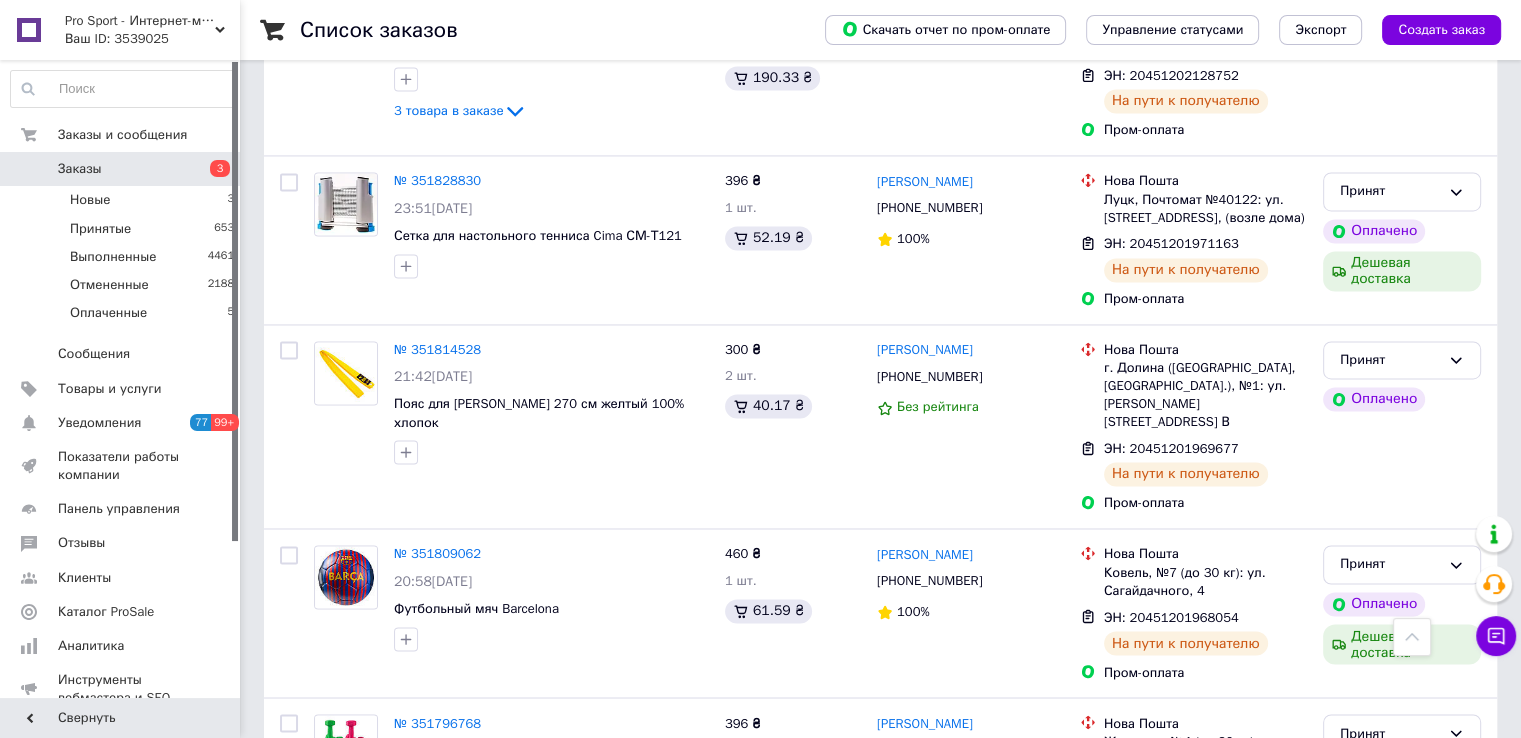 click on "2" at bounding box center [327, 946] 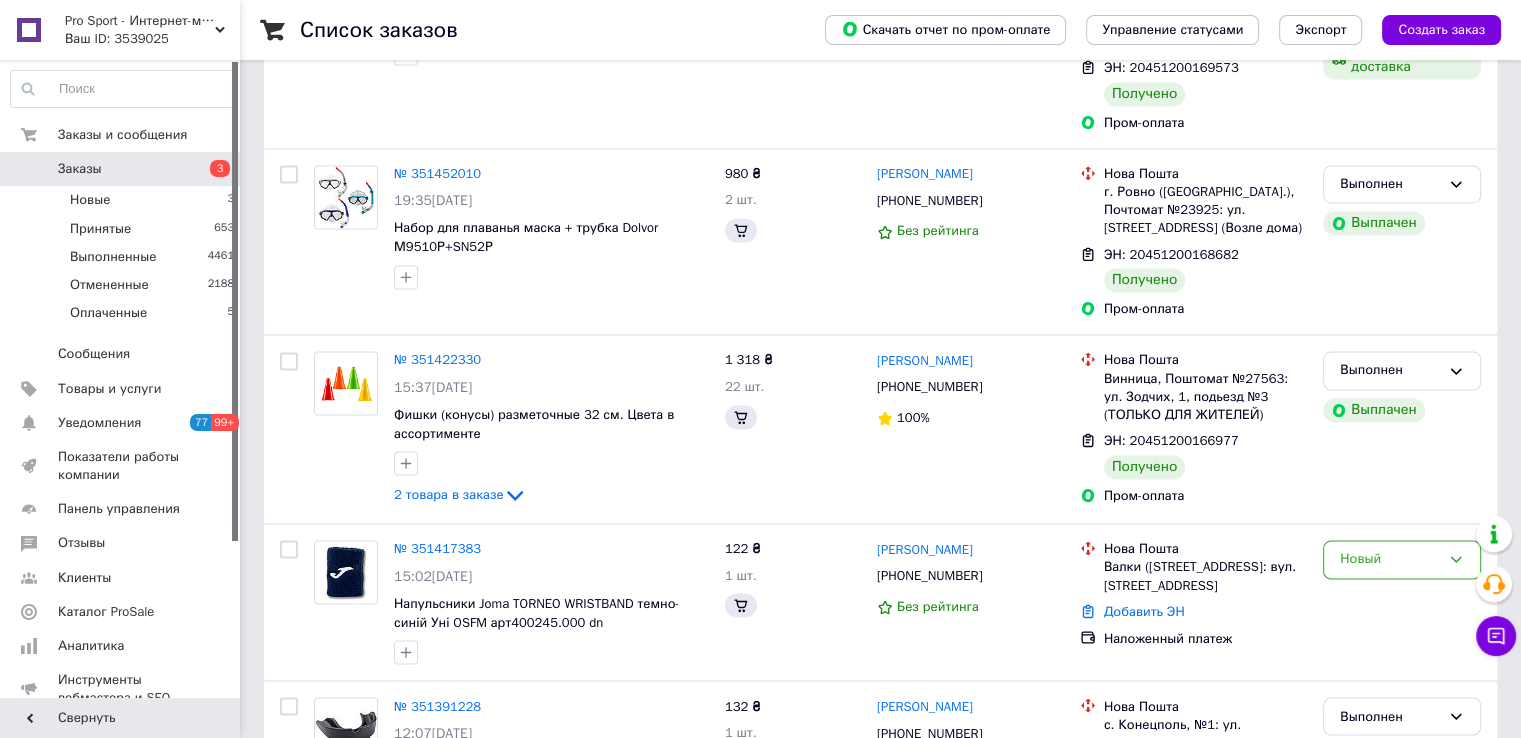 scroll, scrollTop: 0, scrollLeft: 0, axis: both 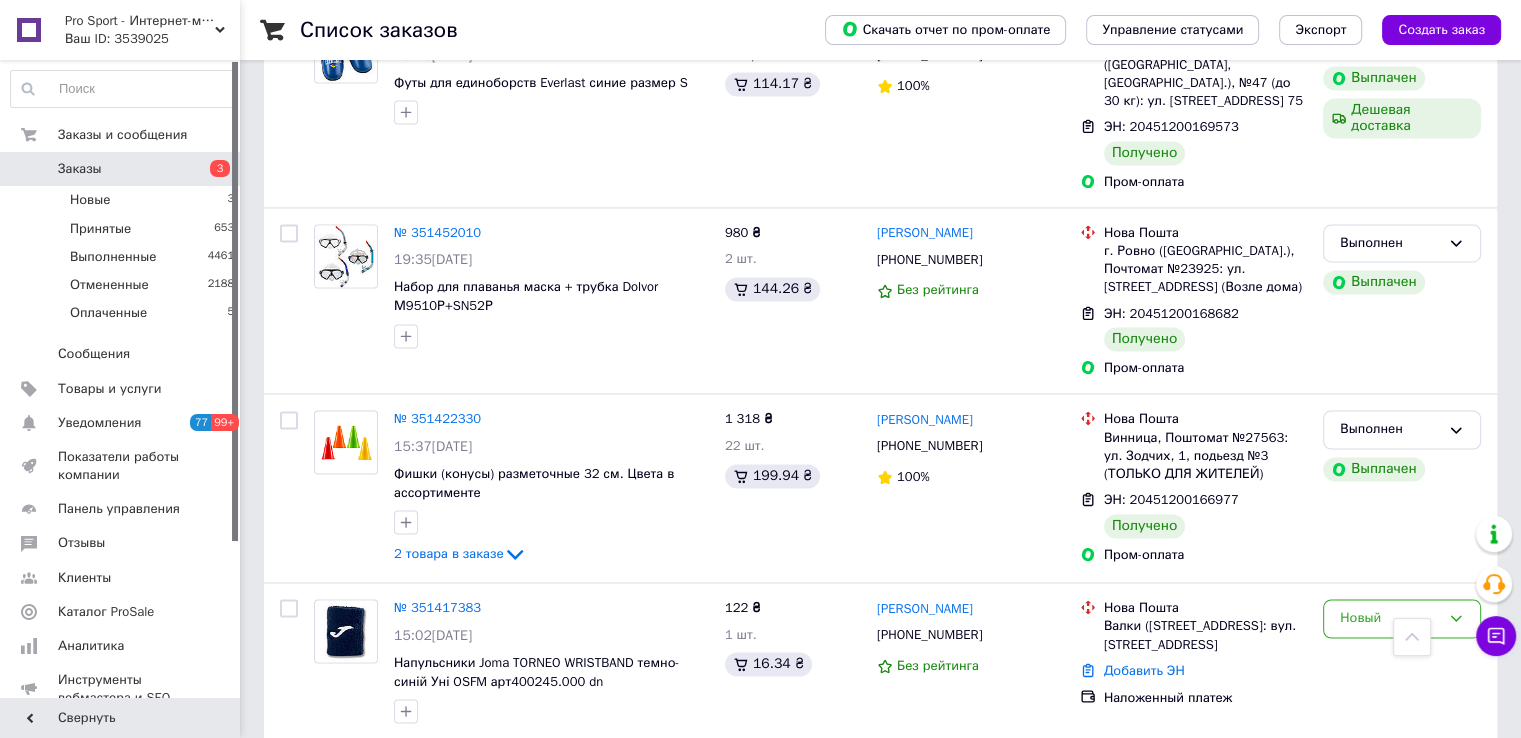 click on "3" at bounding box center (505, 952) 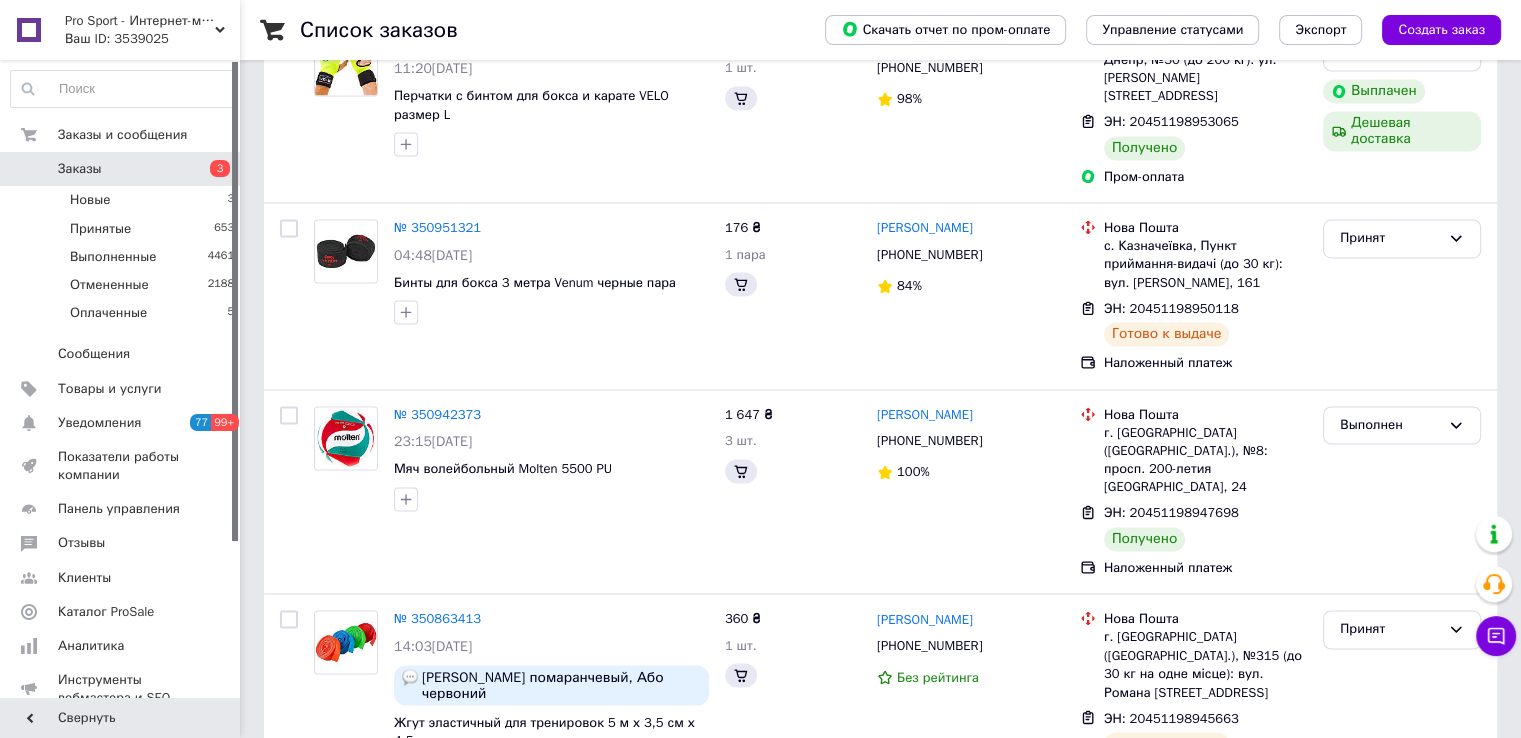 scroll, scrollTop: 0, scrollLeft: 0, axis: both 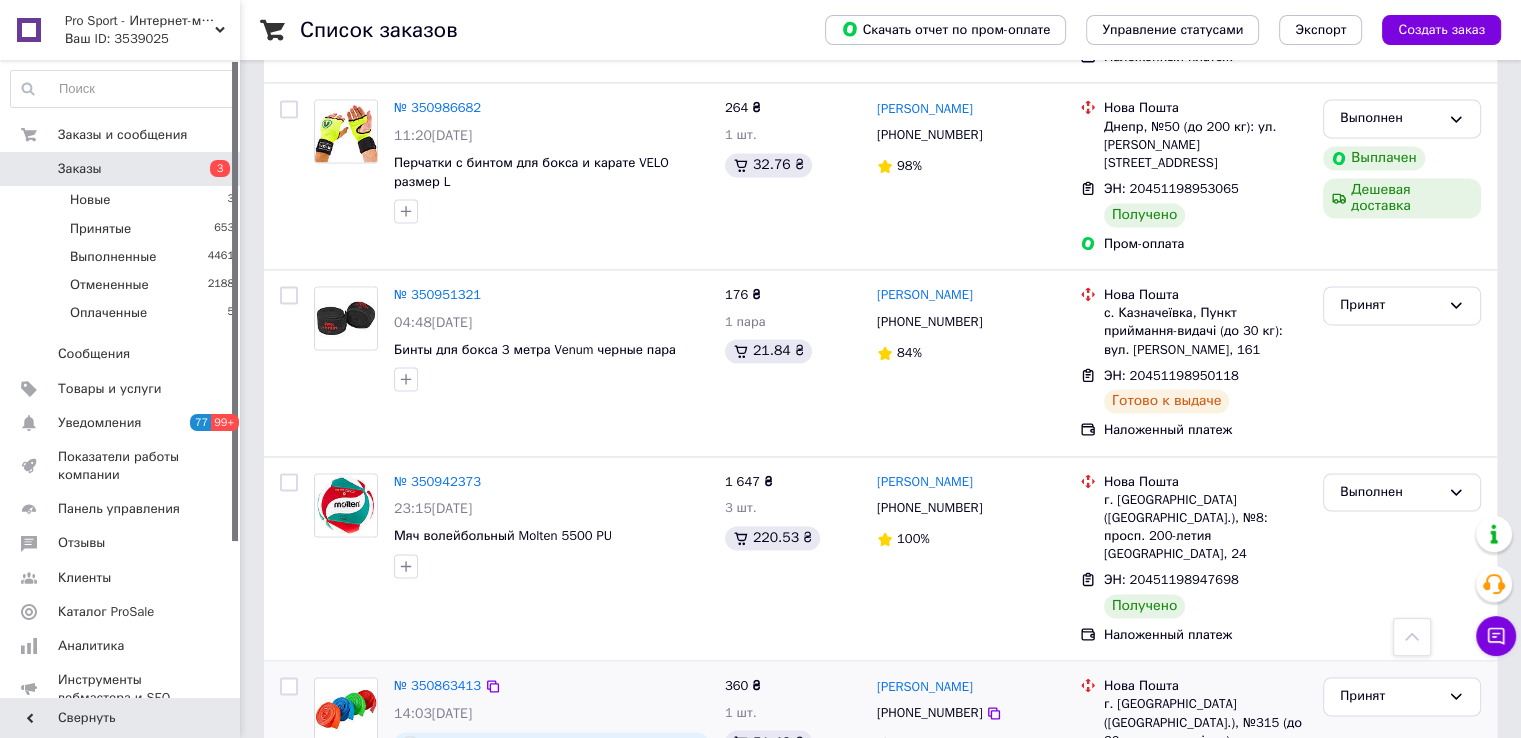 click 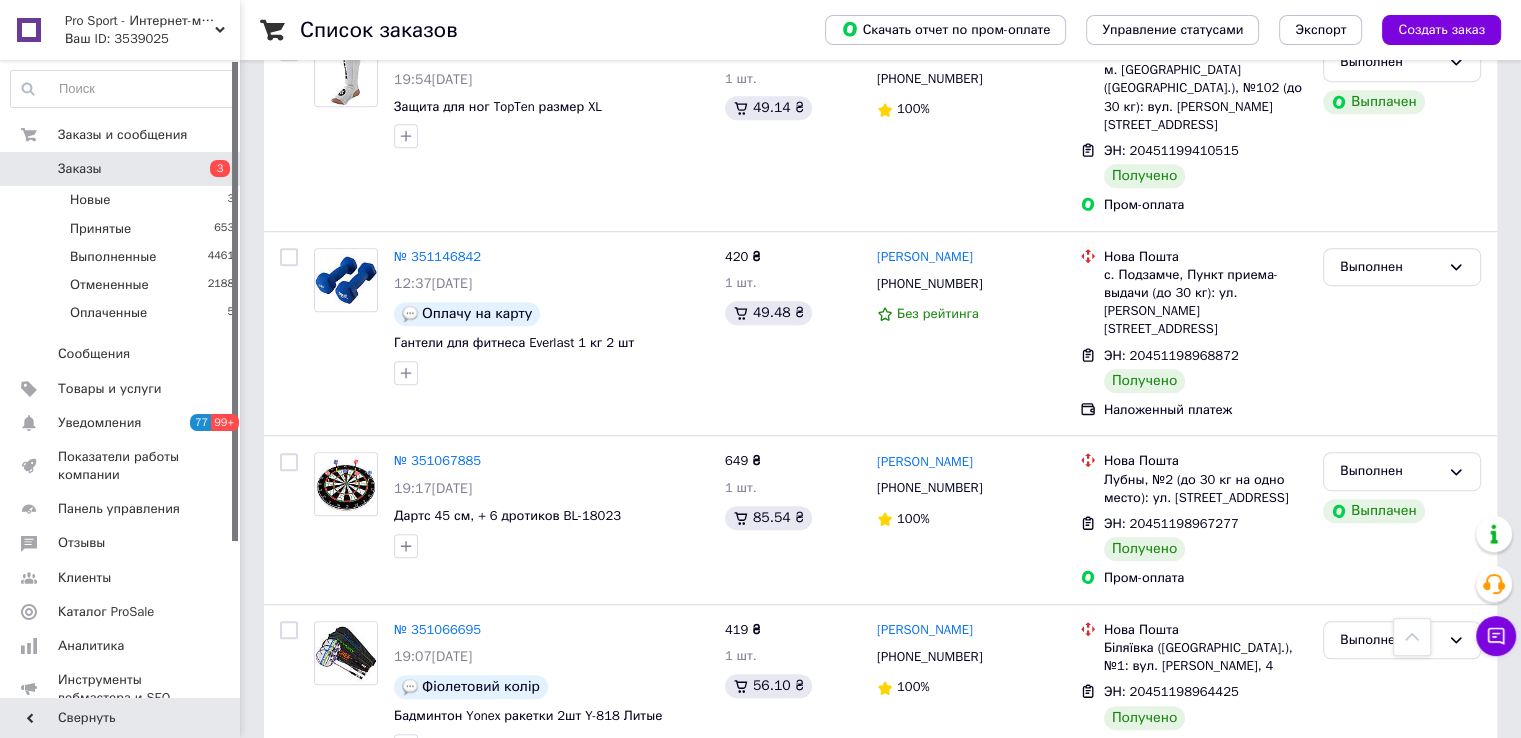scroll, scrollTop: 956, scrollLeft: 0, axis: vertical 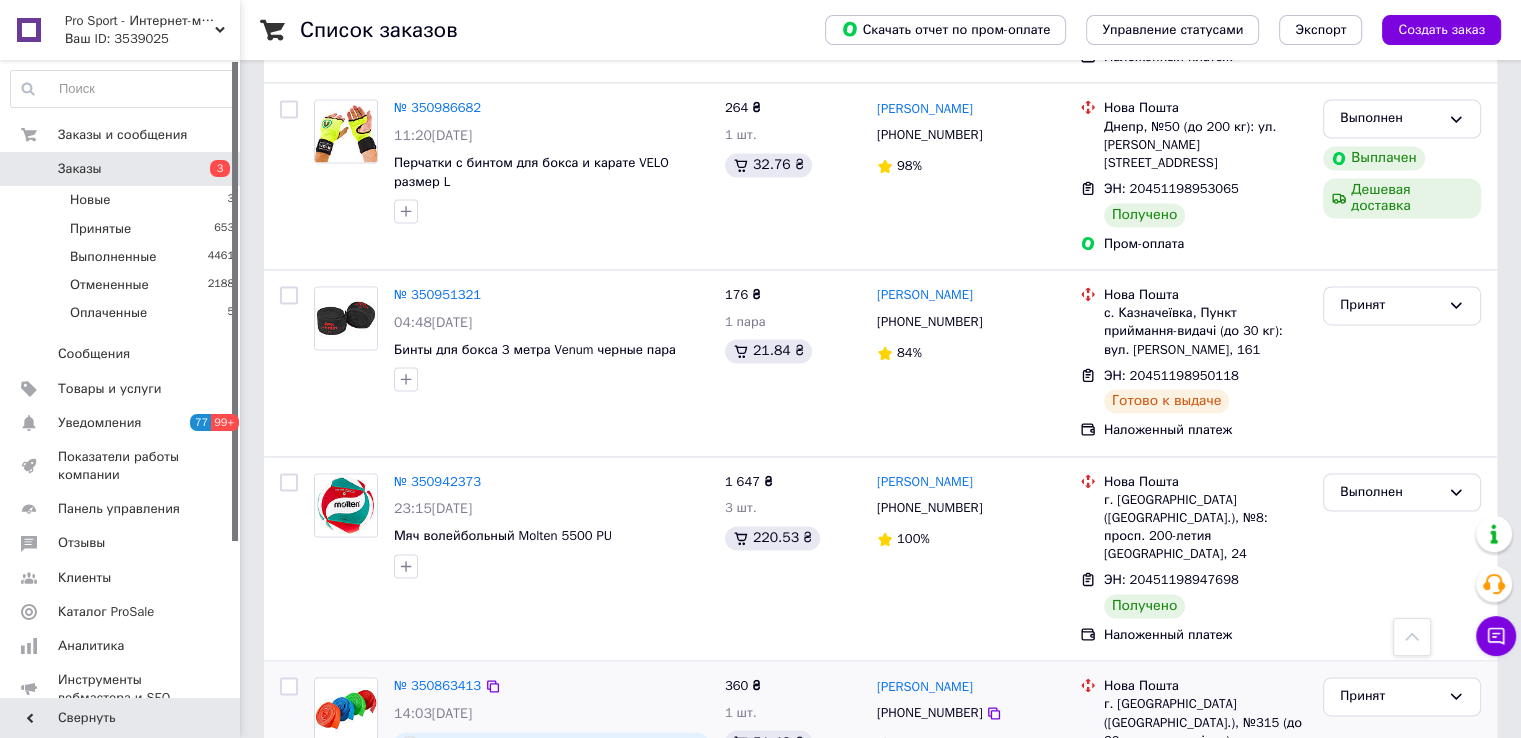 click on "№ 350863413 14:03, 02.07.2025 Бажано помаранчевый, Або червоний Жгут эластичный для тренировок  5 м х 3,5 см х 4,5 мм" at bounding box center [551, 763] 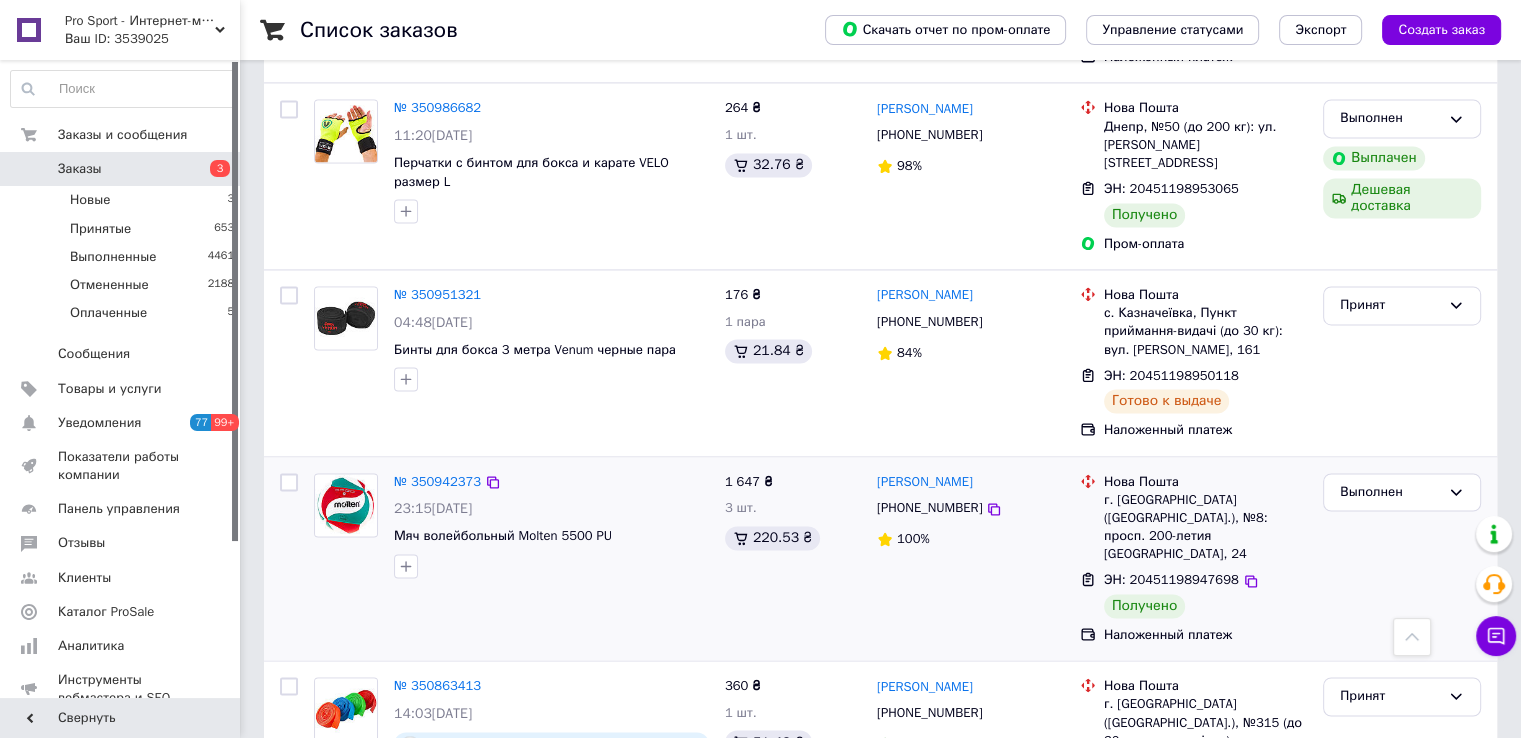 click on "№ 350942373 23:15, 02.07.2025 Мяч волейбольный Molten 5500 PU" at bounding box center [511, 559] 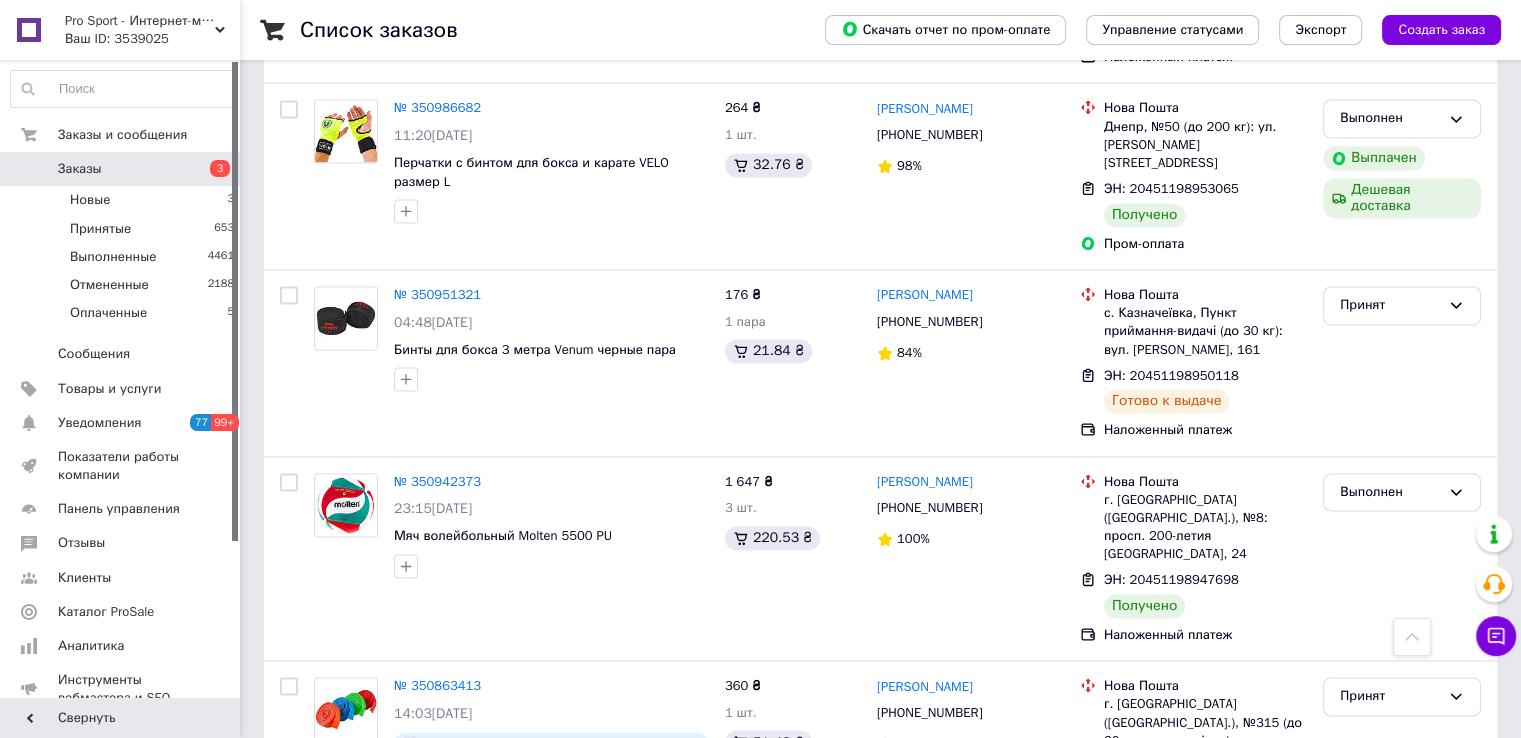 click on "4" at bounding box center (550, 910) 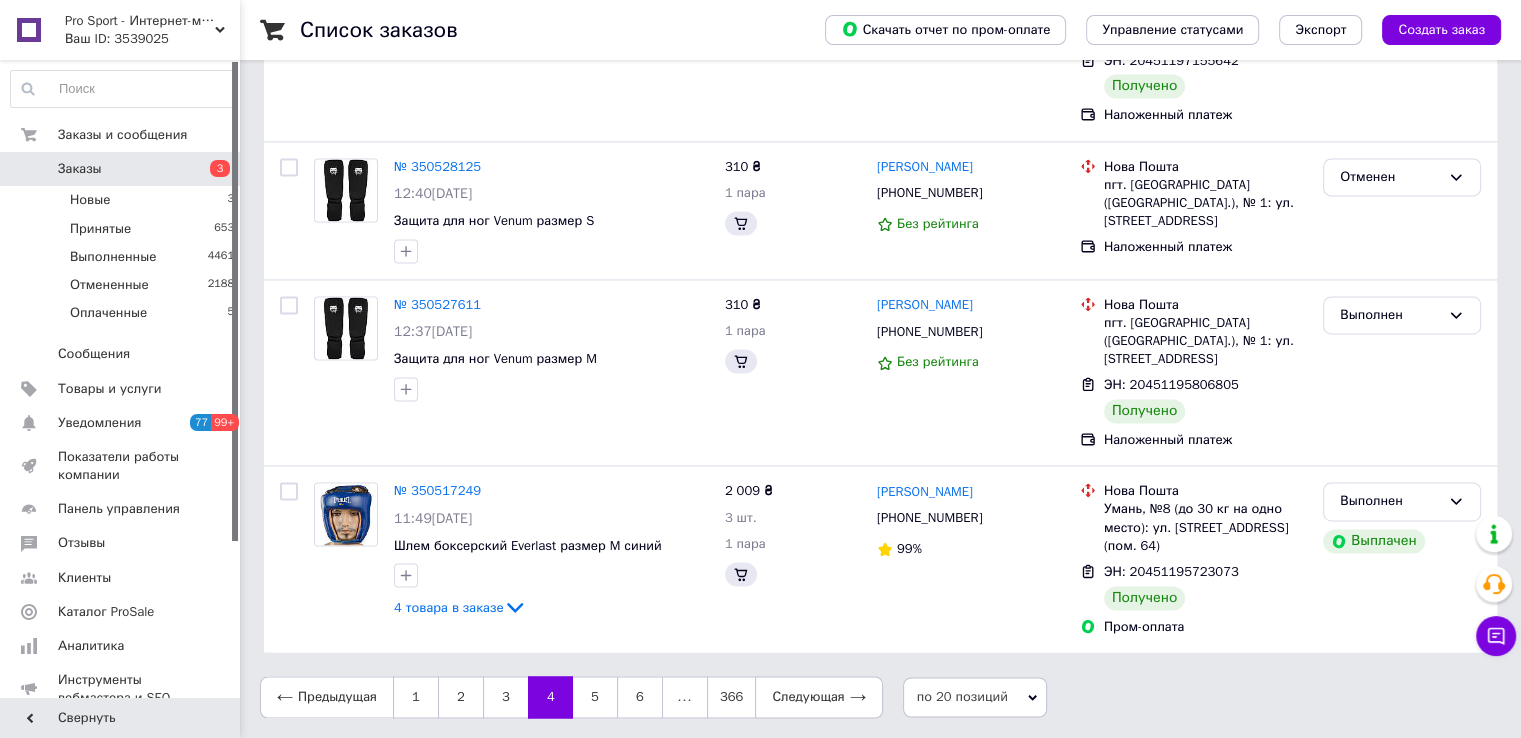scroll, scrollTop: 0, scrollLeft: 0, axis: both 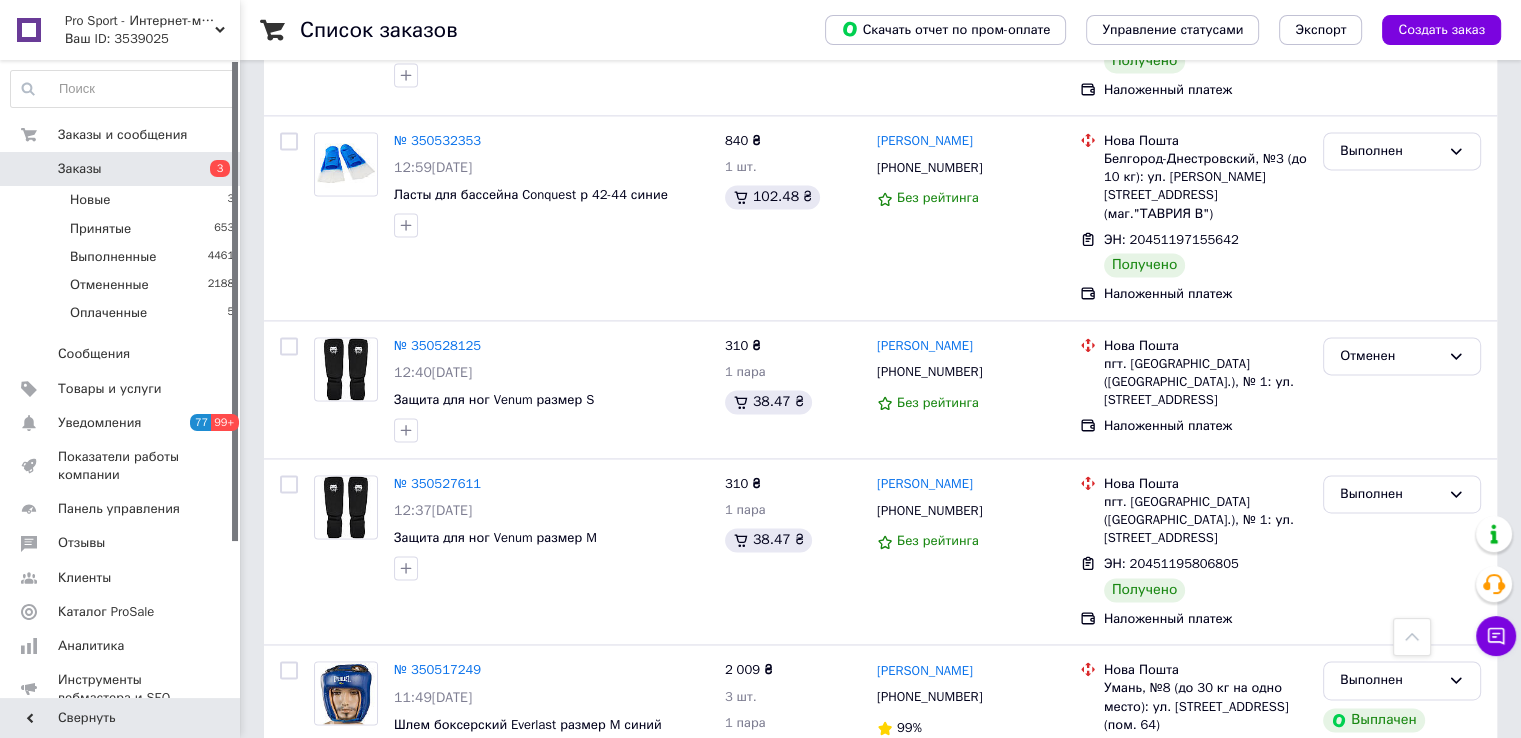 click on "1" at bounding box center [415, 876] 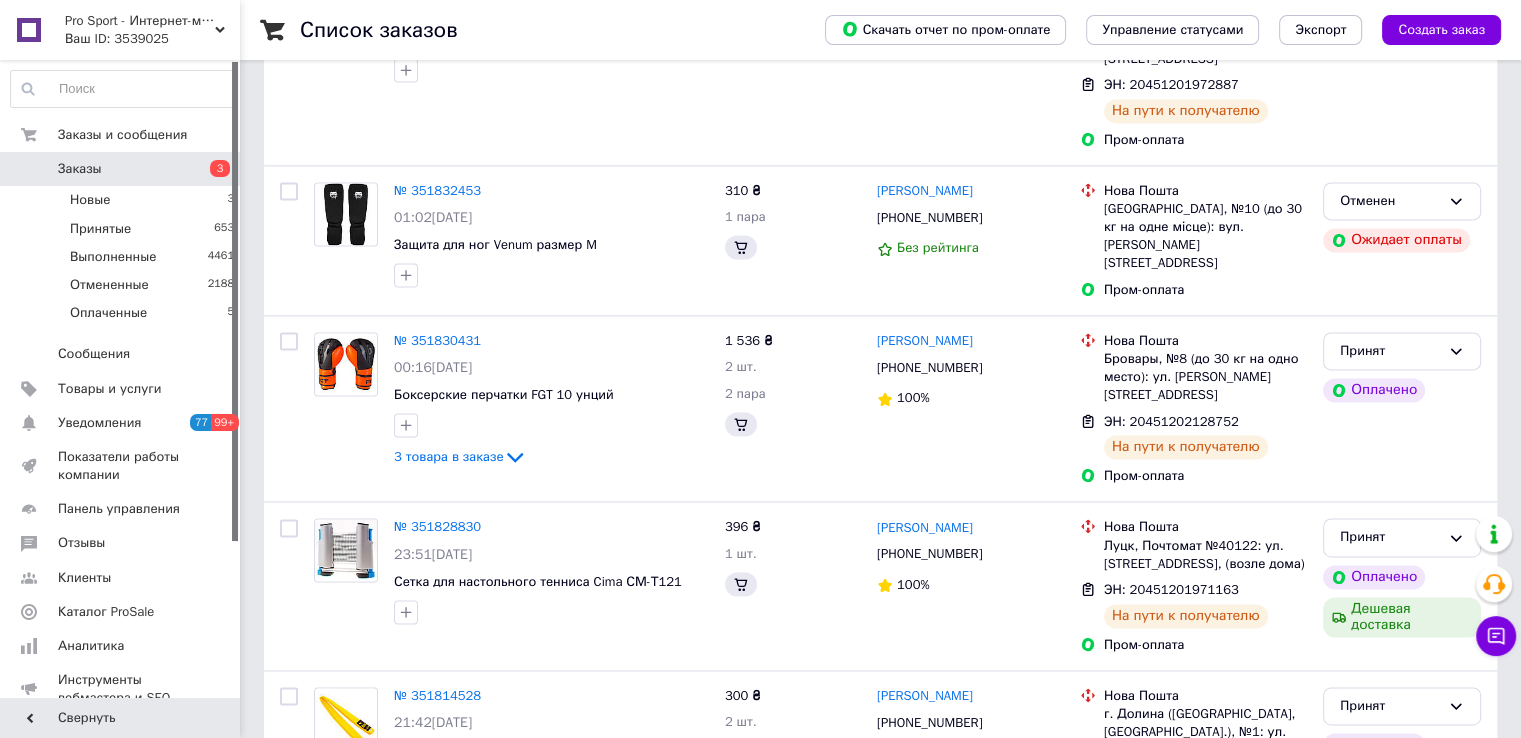 scroll, scrollTop: 0, scrollLeft: 0, axis: both 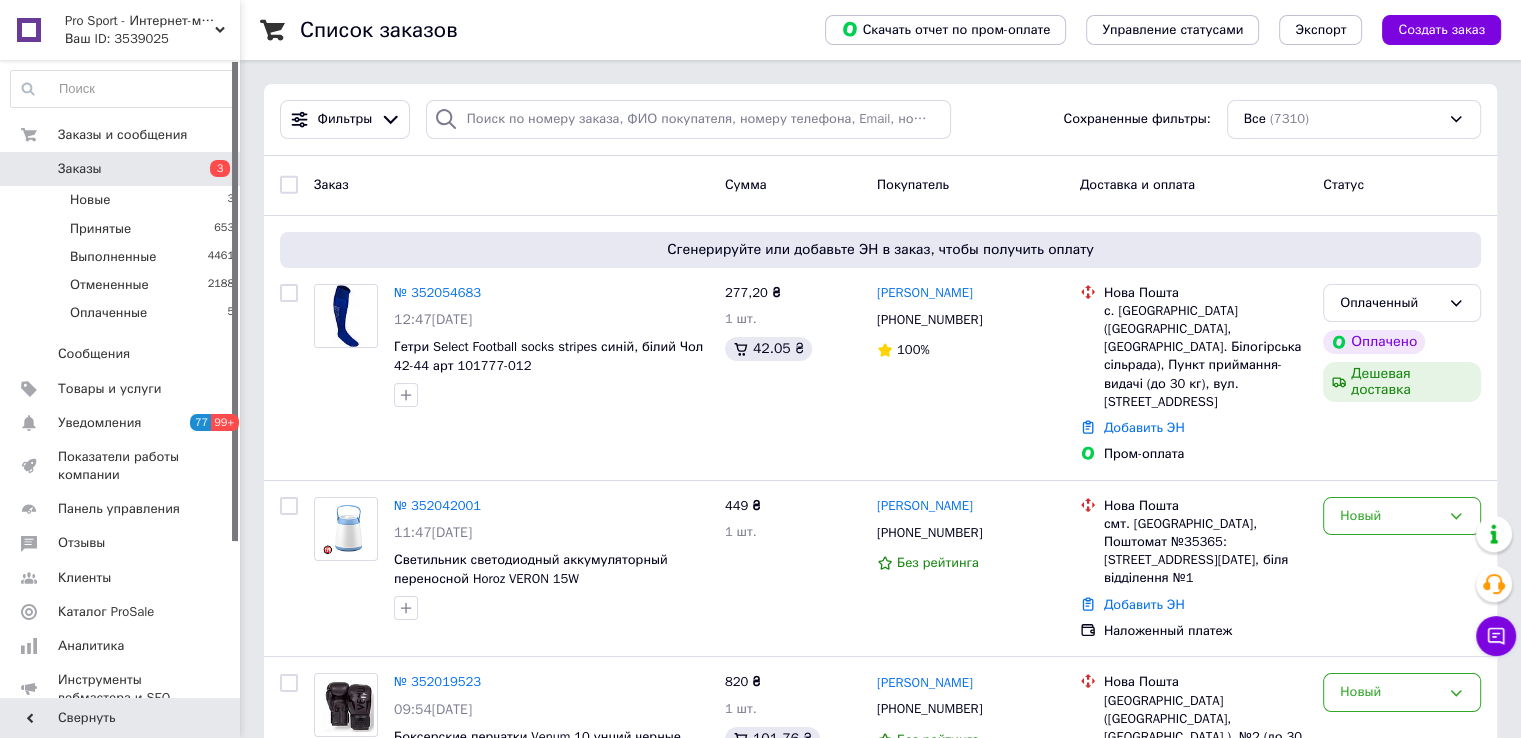 click on "Заказ" at bounding box center (511, 185) 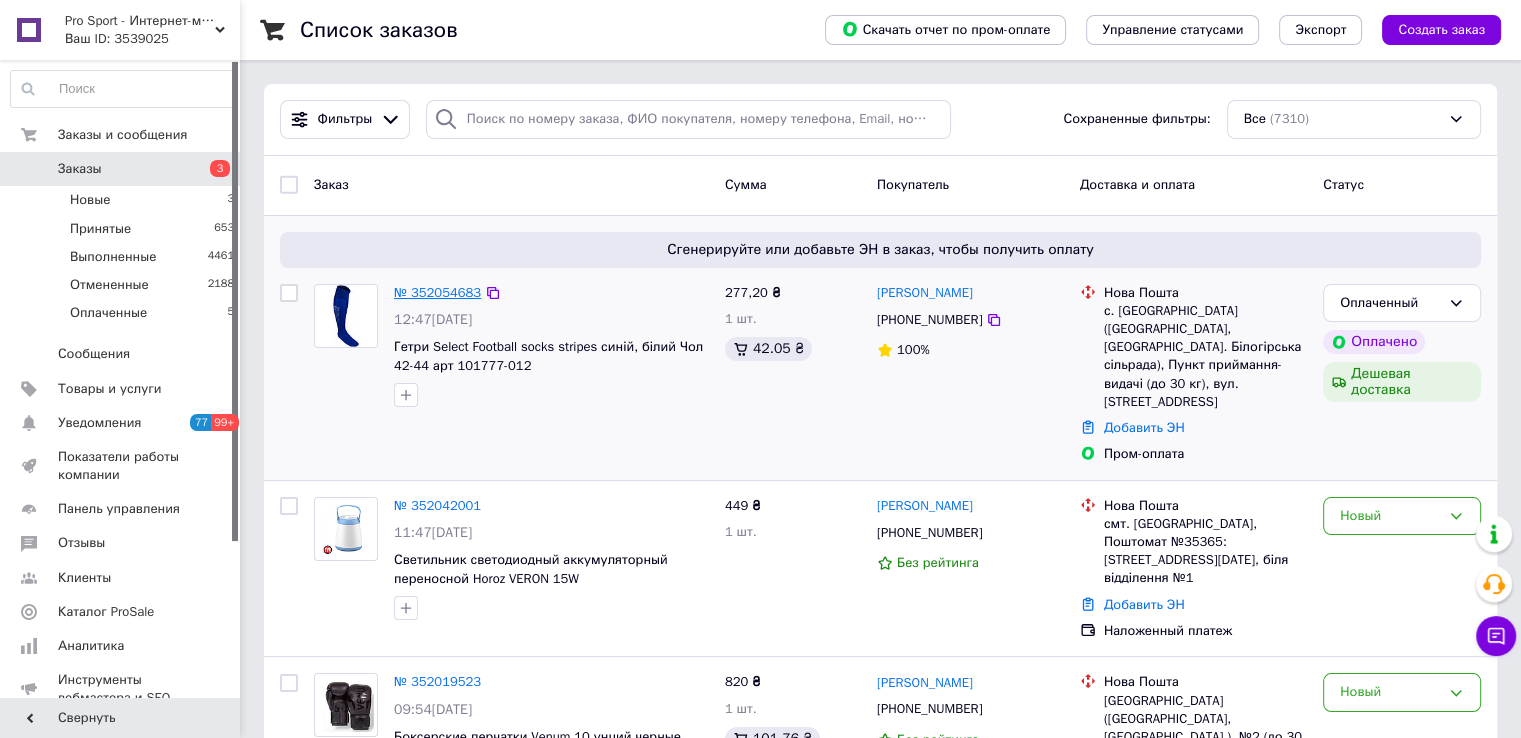 click on "№ 352054683" at bounding box center [437, 292] 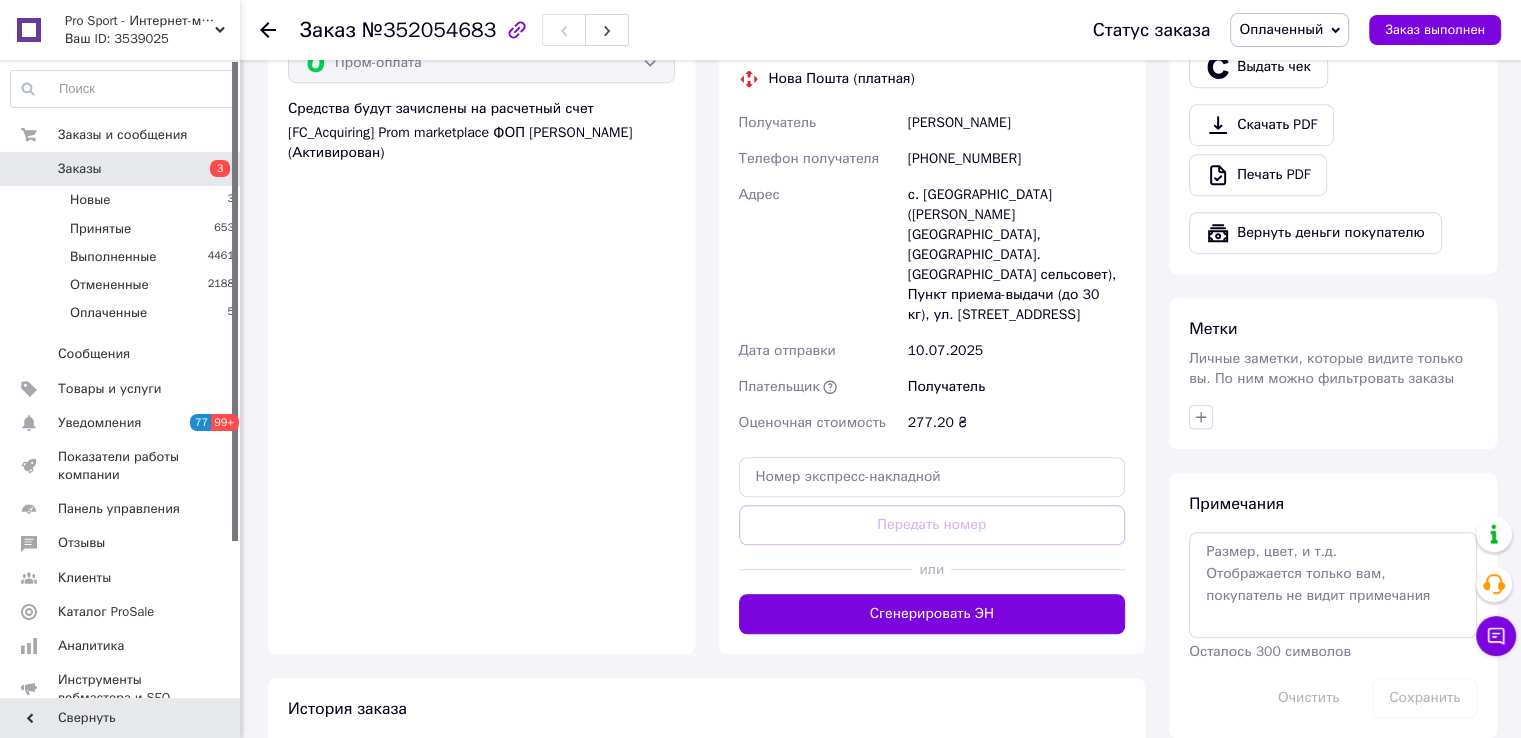 scroll, scrollTop: 1448, scrollLeft: 0, axis: vertical 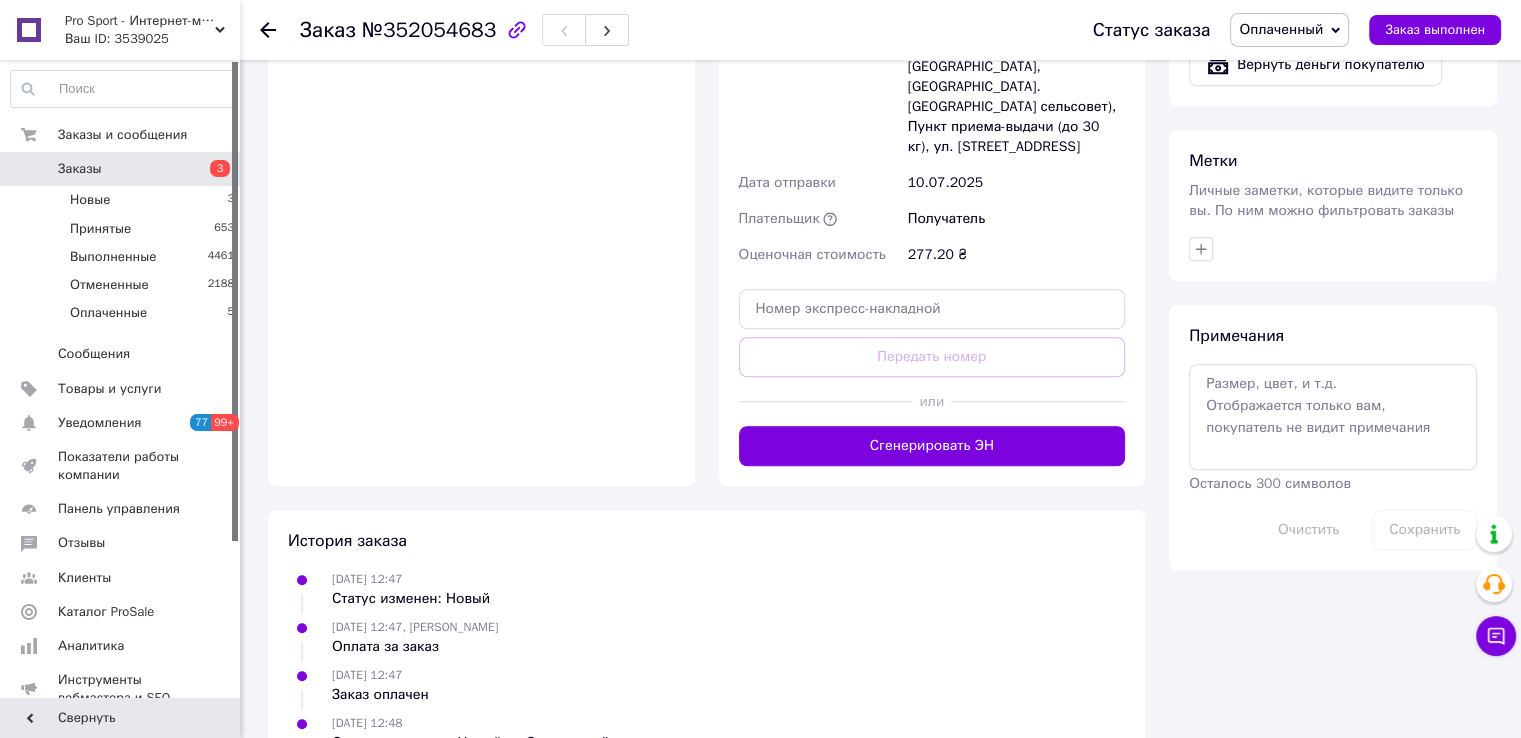 click at bounding box center [826, 401] 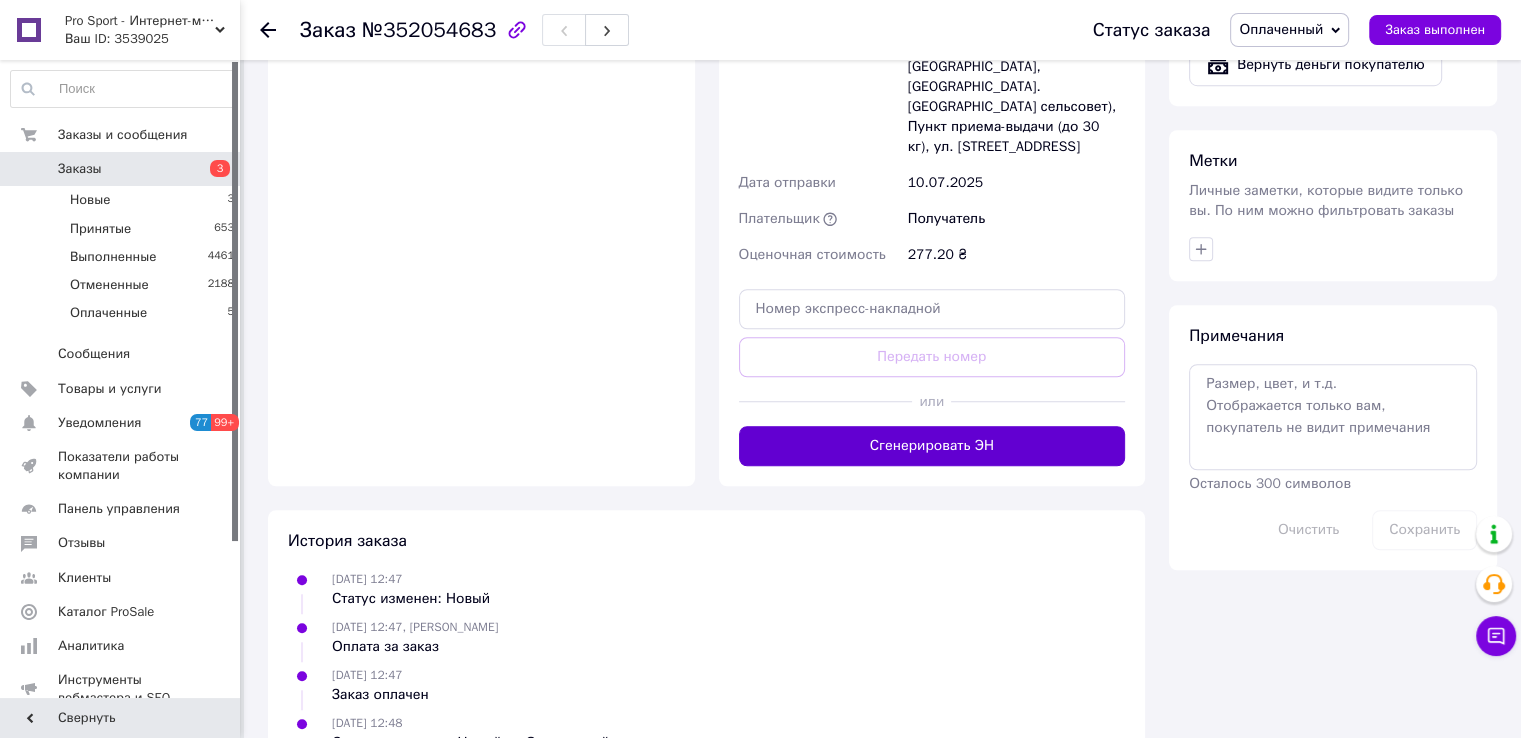 click on "Сгенерировать ЭН" at bounding box center [932, 446] 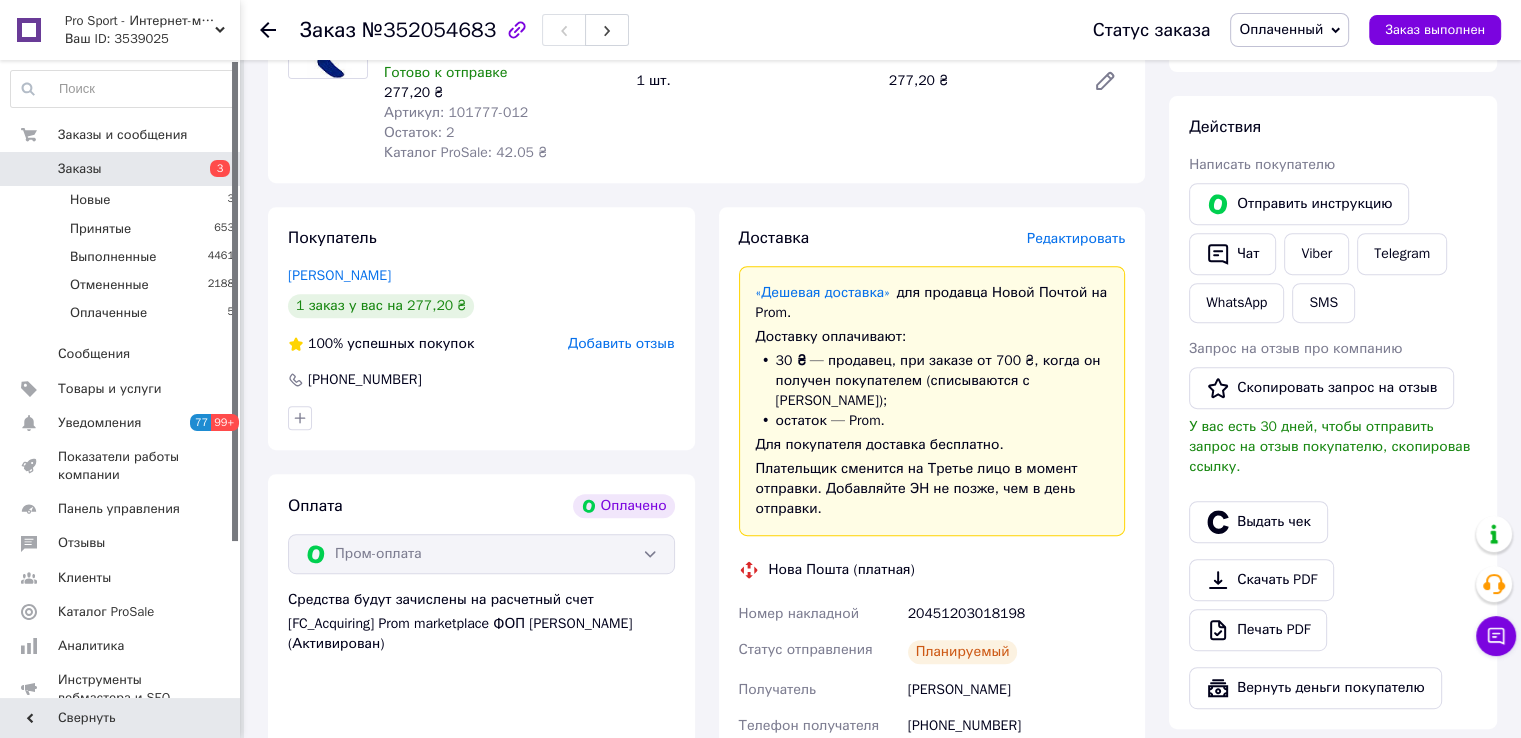 scroll, scrollTop: 689, scrollLeft: 0, axis: vertical 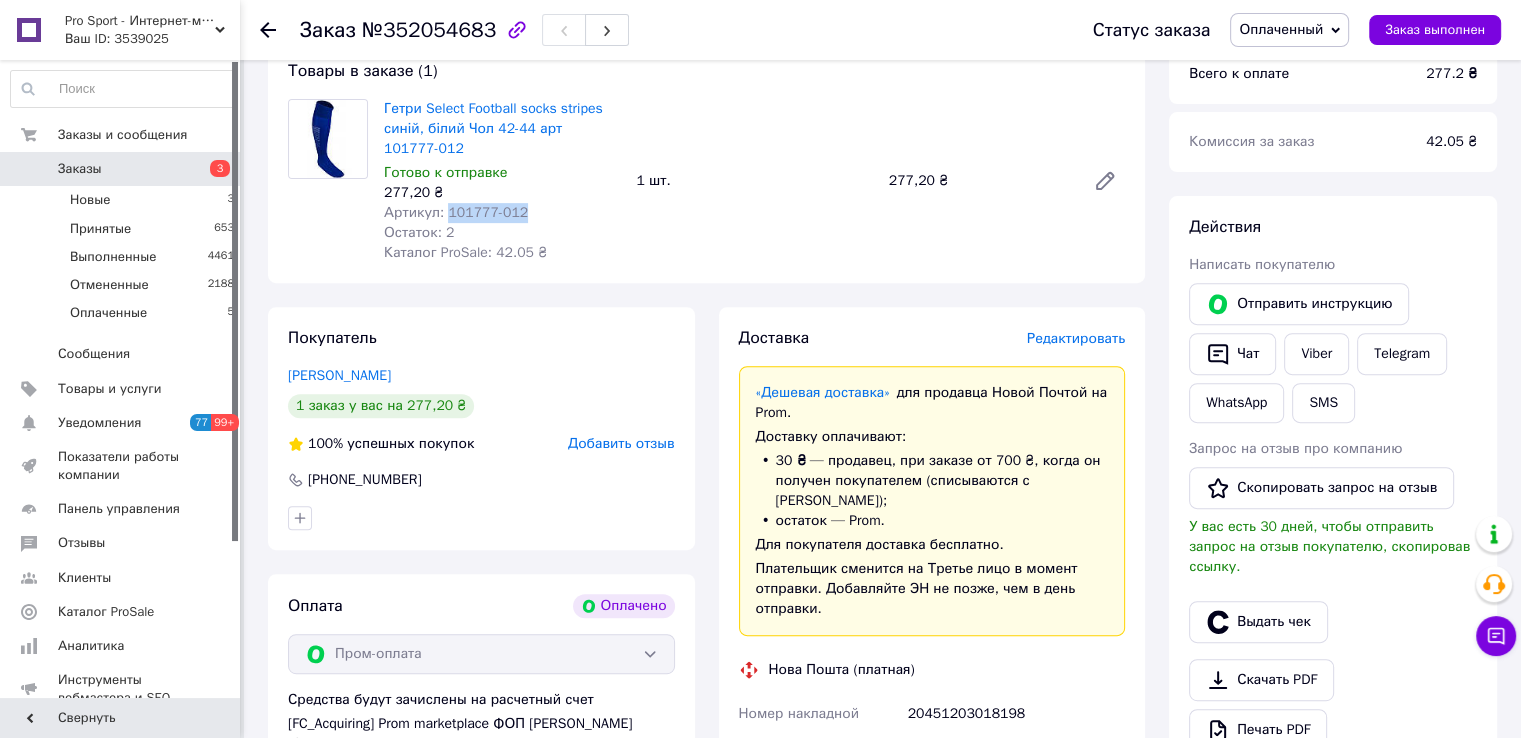 drag, startPoint x: 446, startPoint y: 215, endPoint x: 567, endPoint y: 214, distance: 121.004135 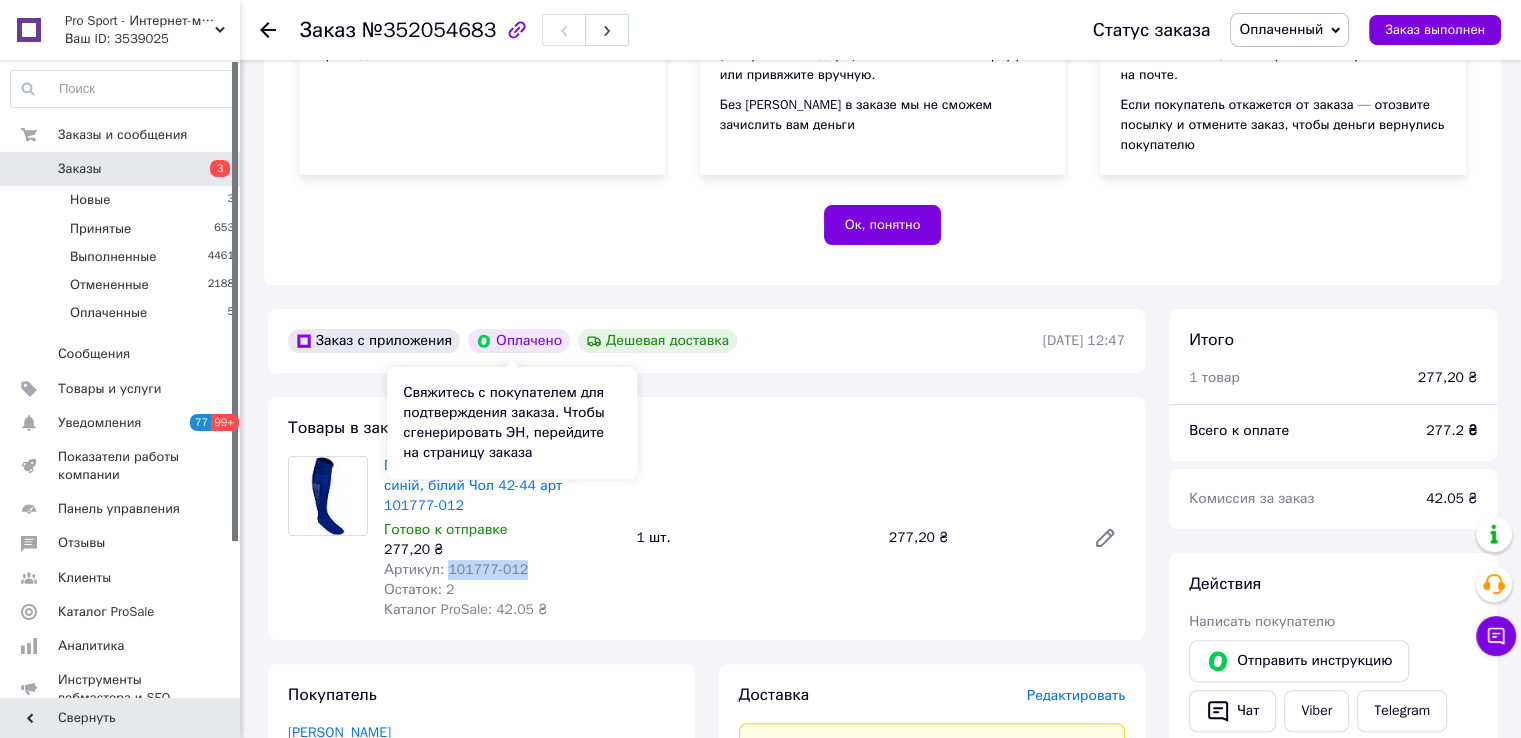 scroll, scrollTop: 289, scrollLeft: 0, axis: vertical 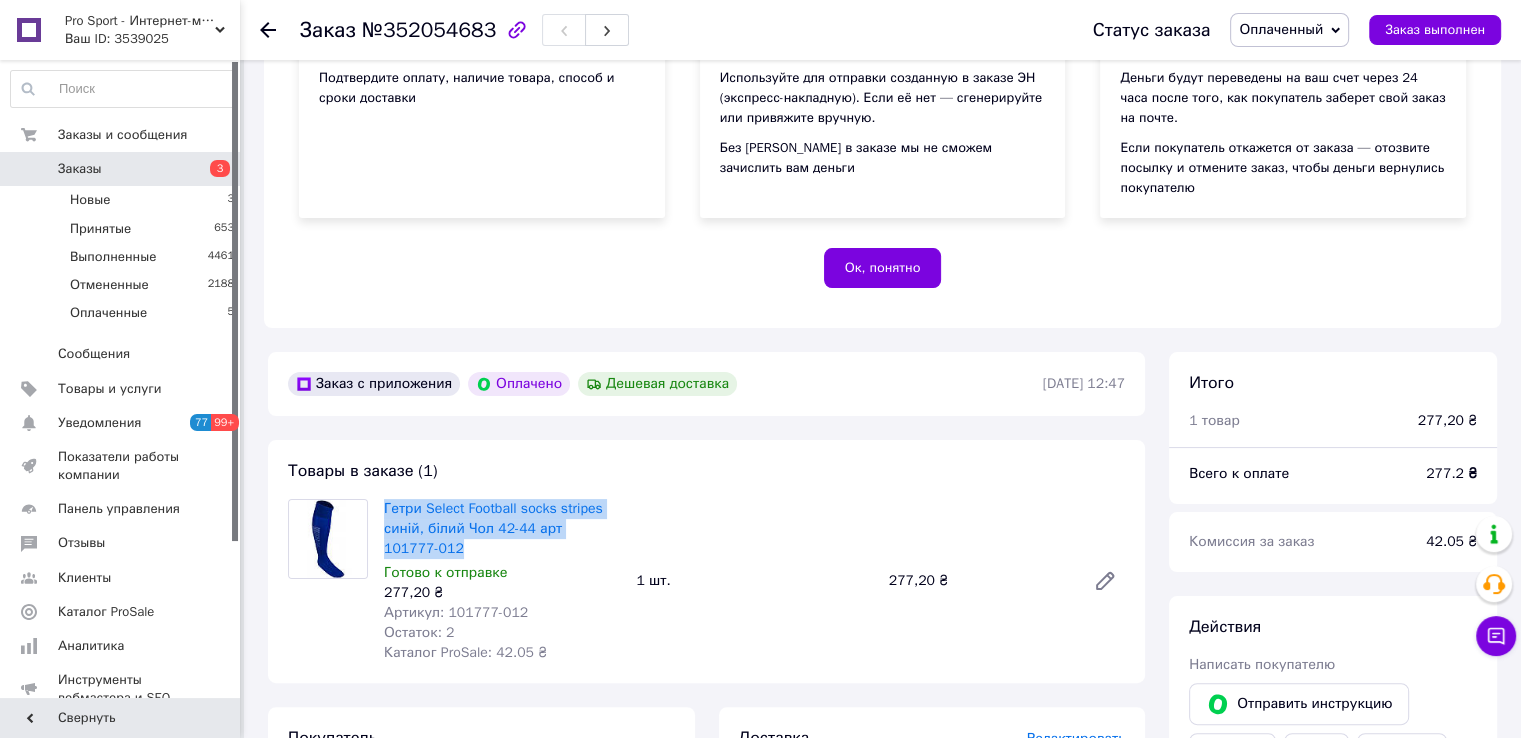 drag, startPoint x: 377, startPoint y: 509, endPoint x: 561, endPoint y: 542, distance: 186.93582 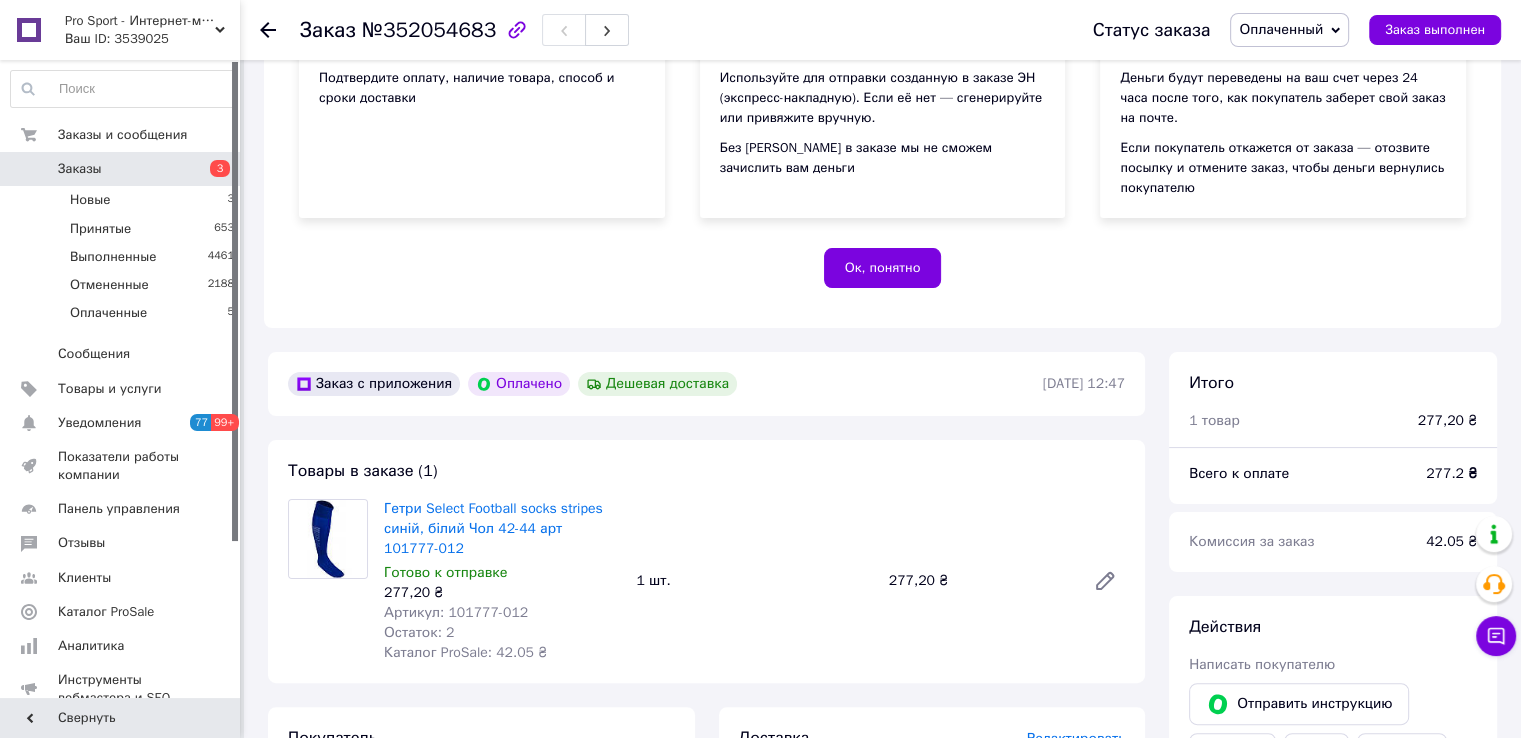 click on "Гетри Select Football socks stripes синій, білий Чол 42-44 арт 101777-012 Готово к отправке 277,20 ₴ Артикул: 101777-012 Остаток: 2 Каталог ProSale: 42.05 ₴  1 шт. 277,20 ₴" at bounding box center [754, 581] 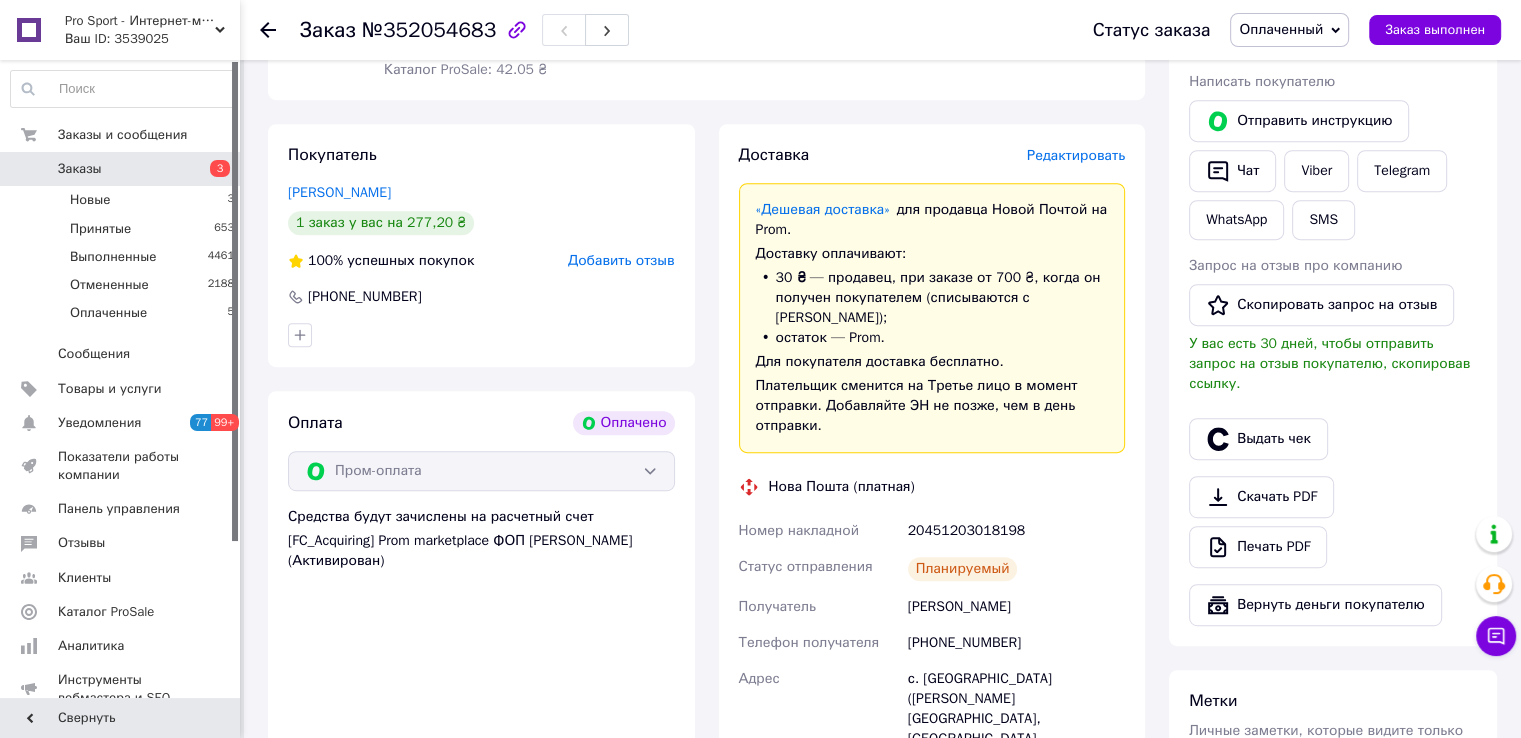 scroll, scrollTop: 489, scrollLeft: 0, axis: vertical 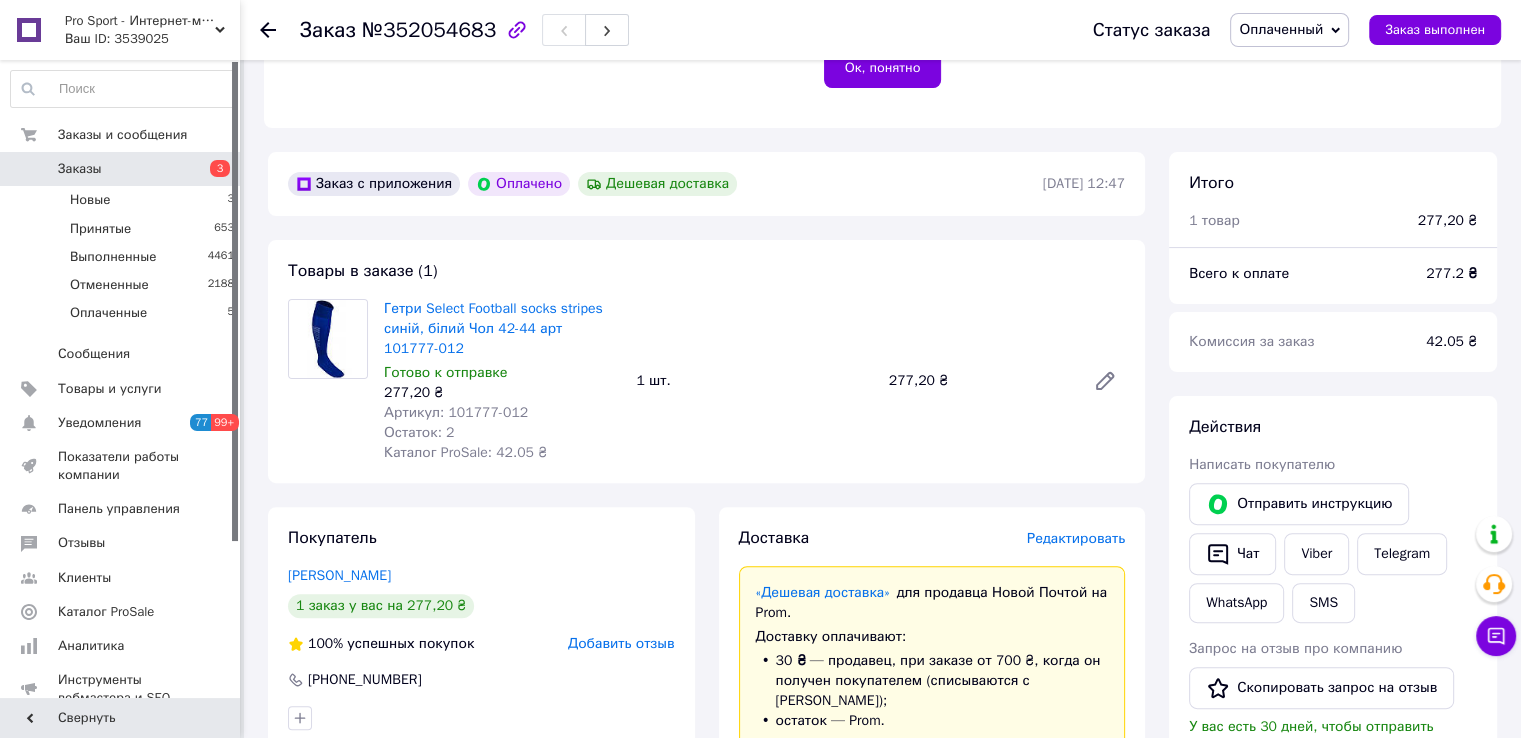 click on "Заказы 3" at bounding box center (123, 169) 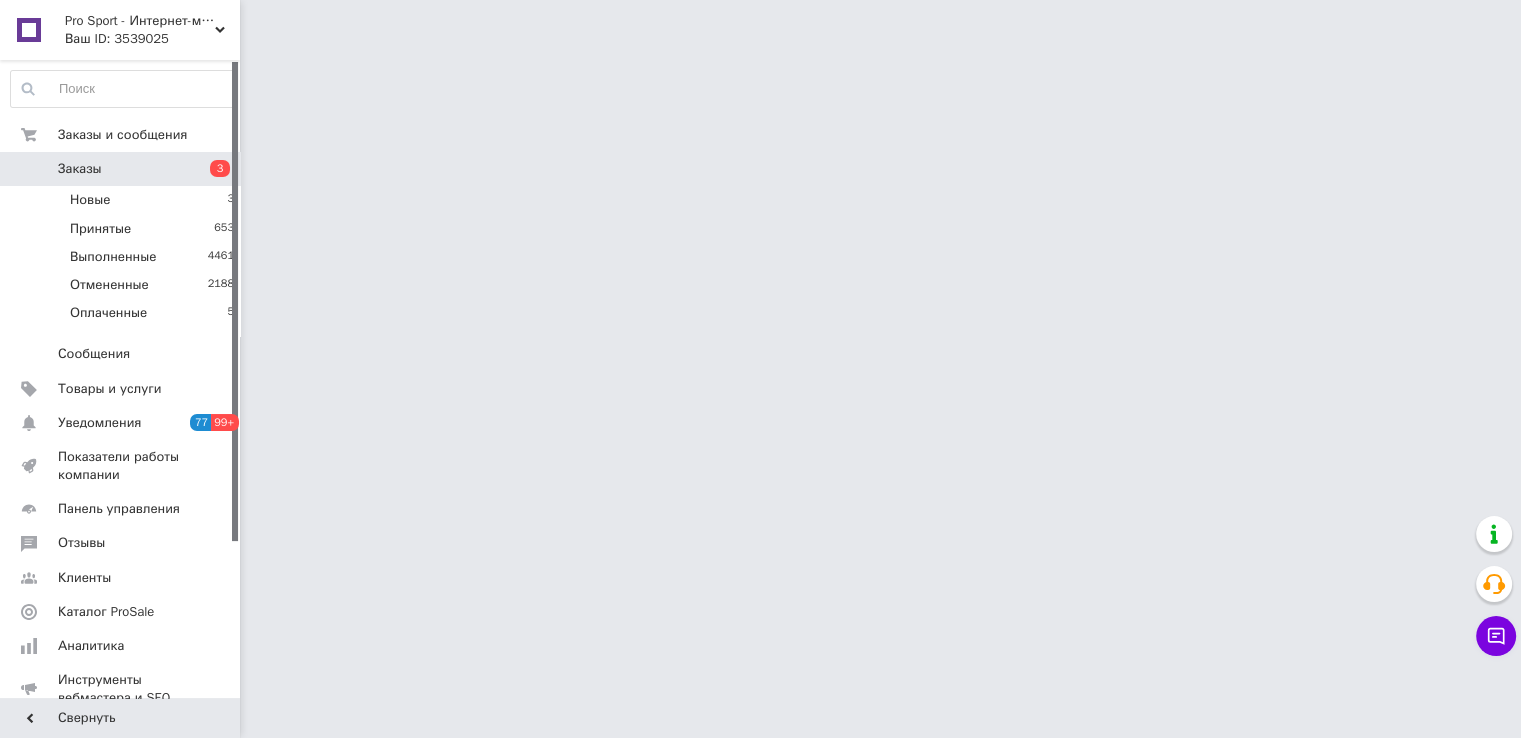 scroll, scrollTop: 0, scrollLeft: 0, axis: both 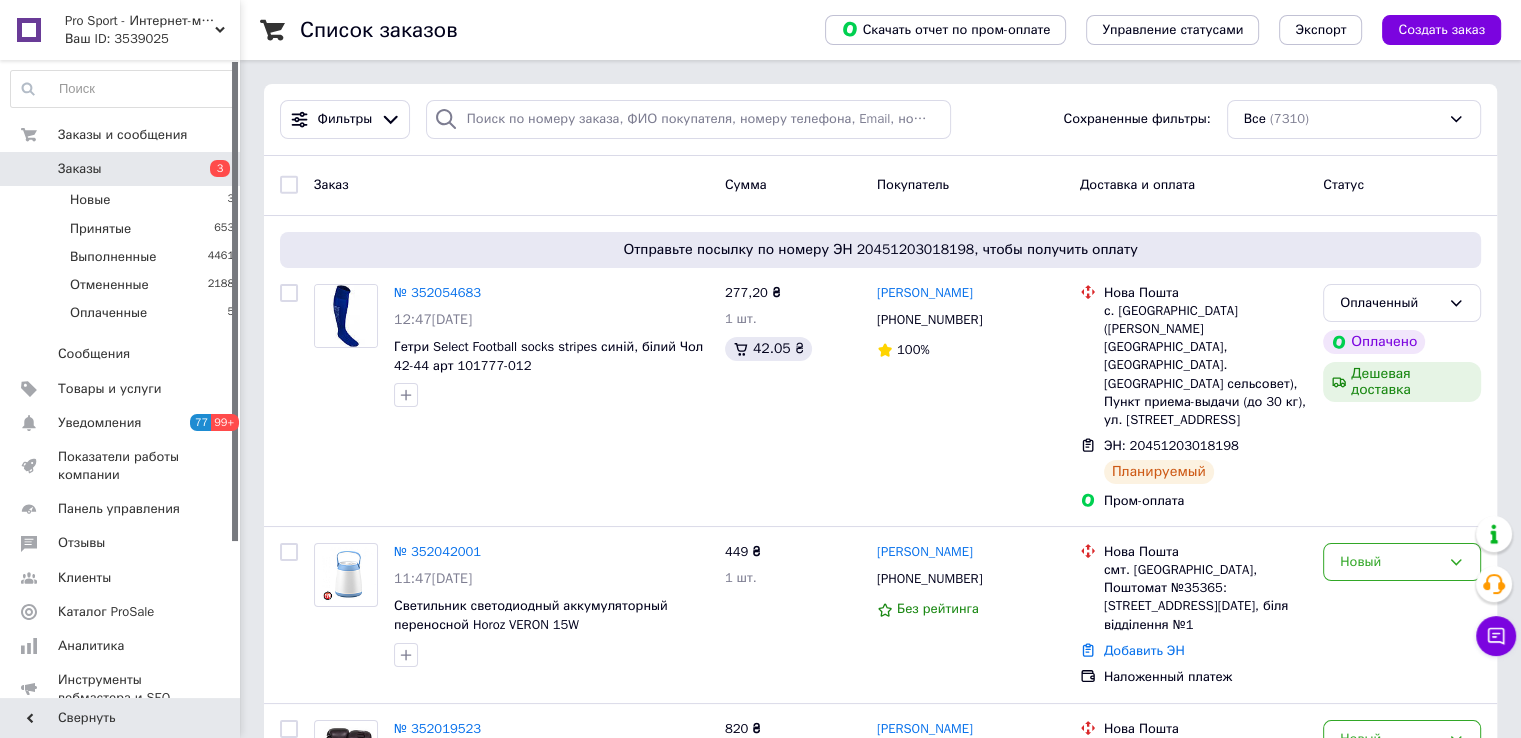 click on "Ваш ID: 3539025" at bounding box center (152, 39) 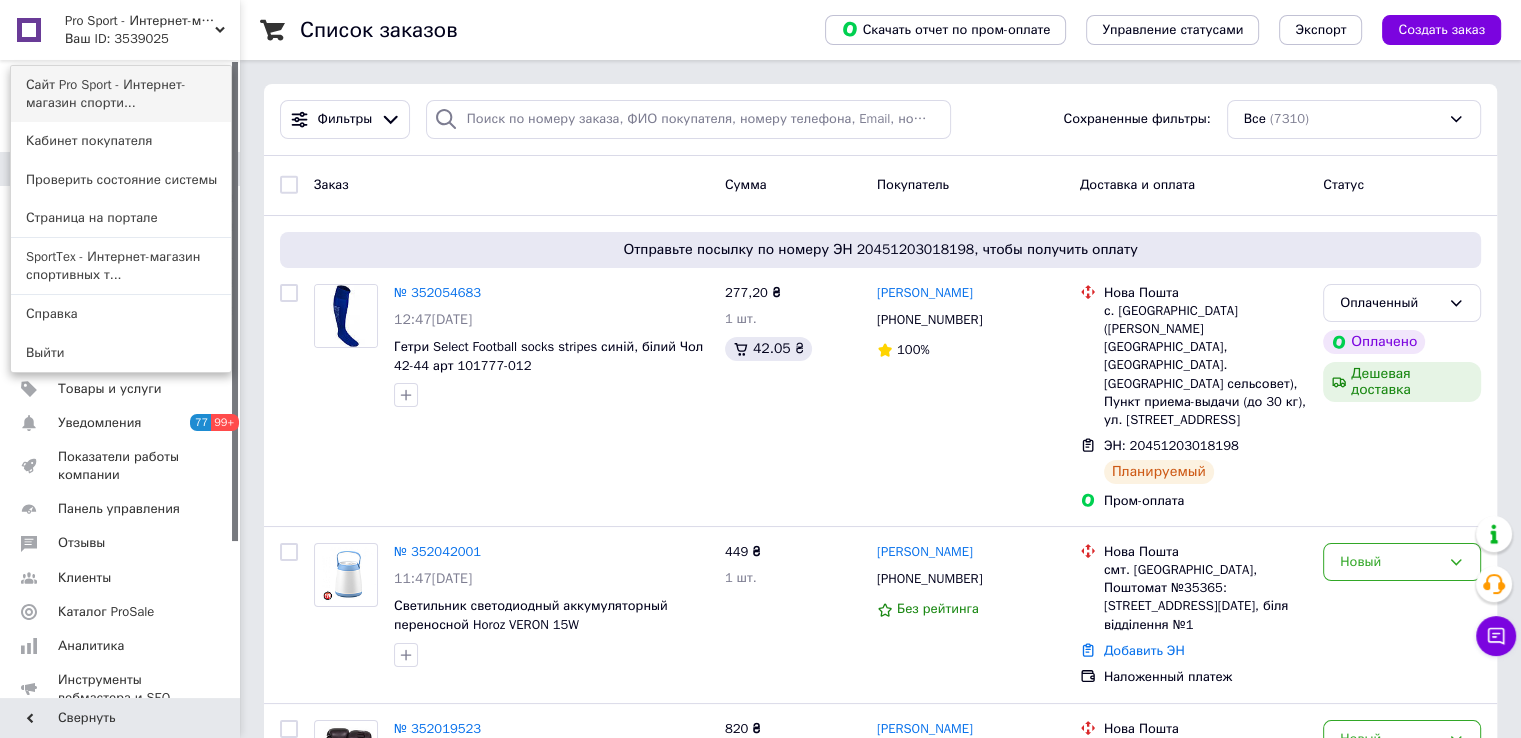 click on "Сайт Pro Sport - Интернет-магазин спорти..." at bounding box center (121, 94) 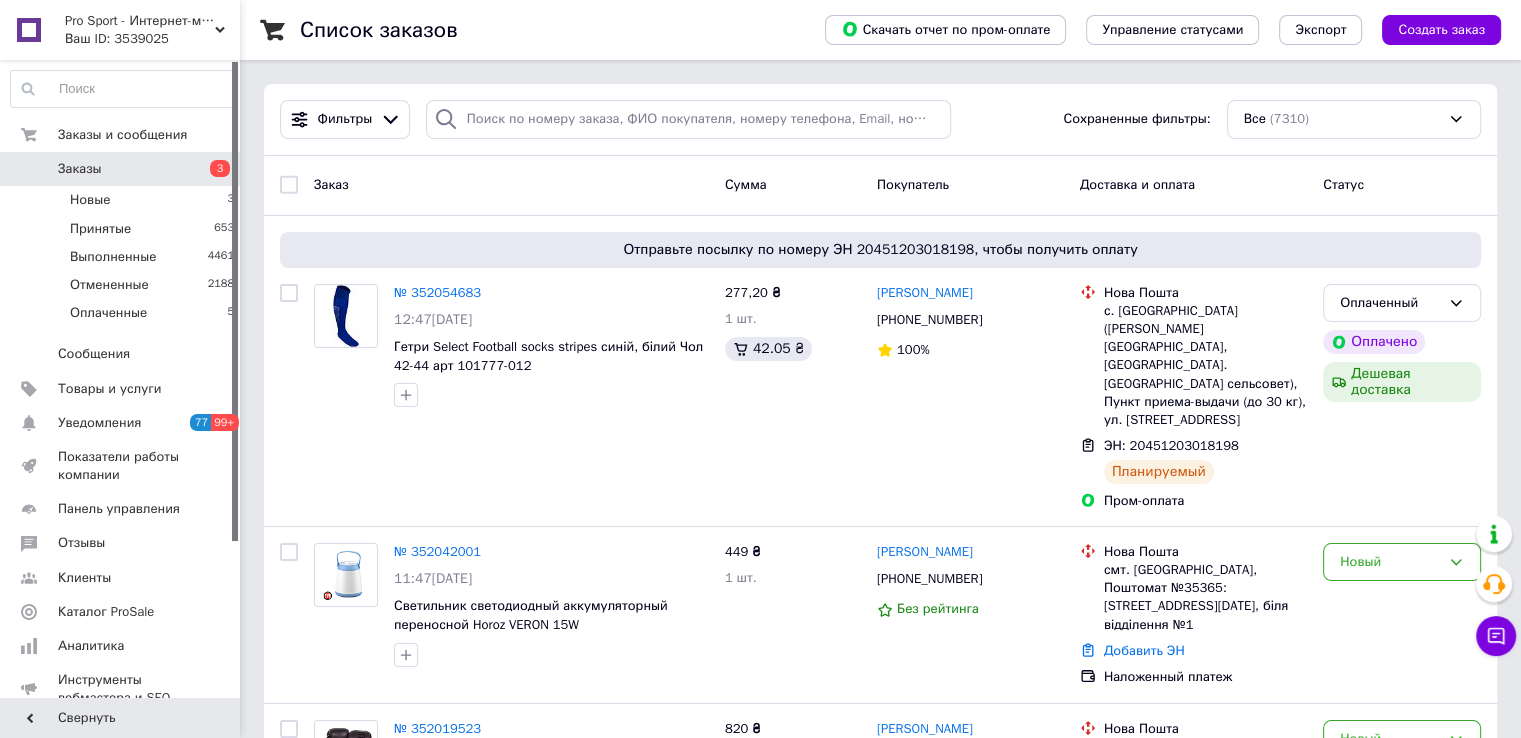 click on "Pro Sport - Интернет-магазин спортивных товаров" at bounding box center [140, 21] 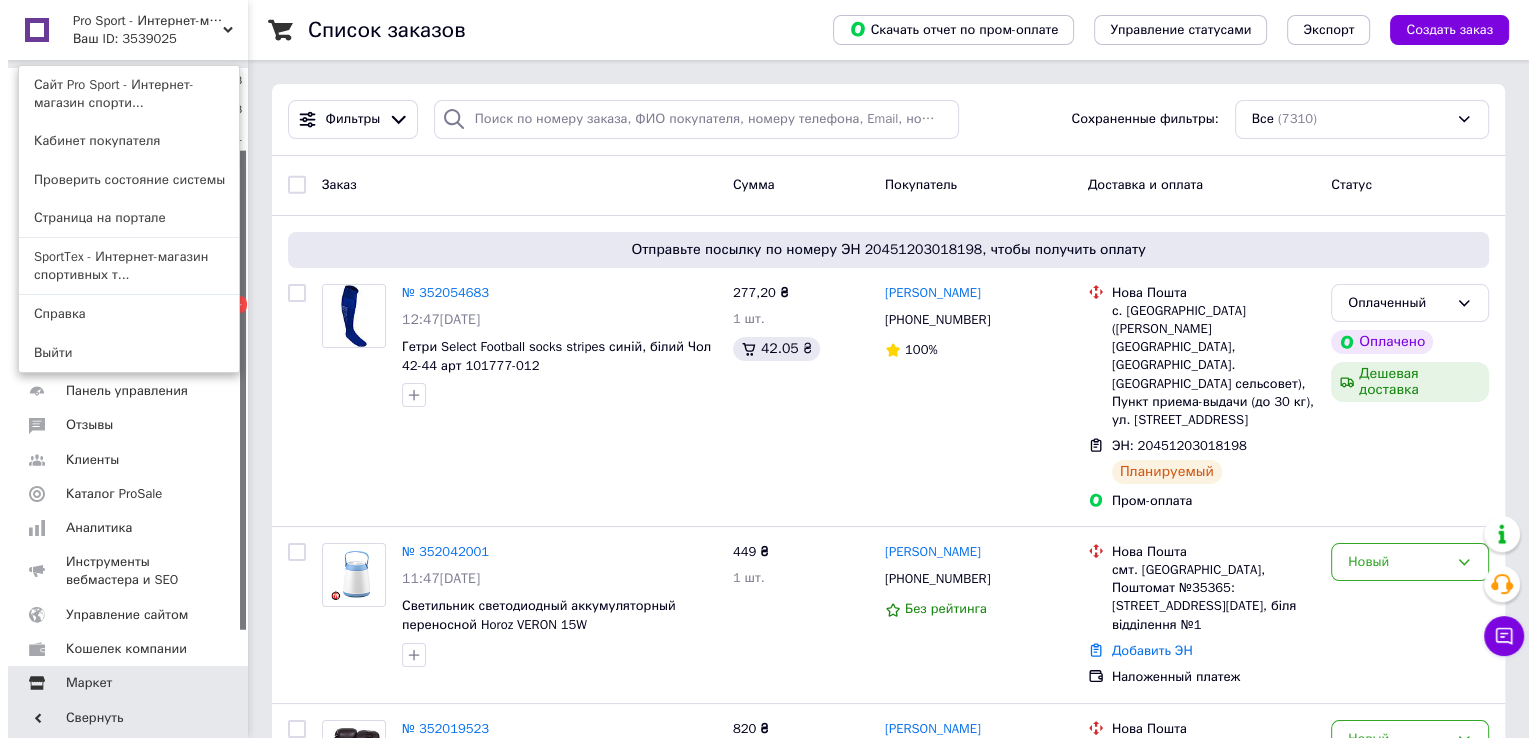 scroll, scrollTop: 206, scrollLeft: 0, axis: vertical 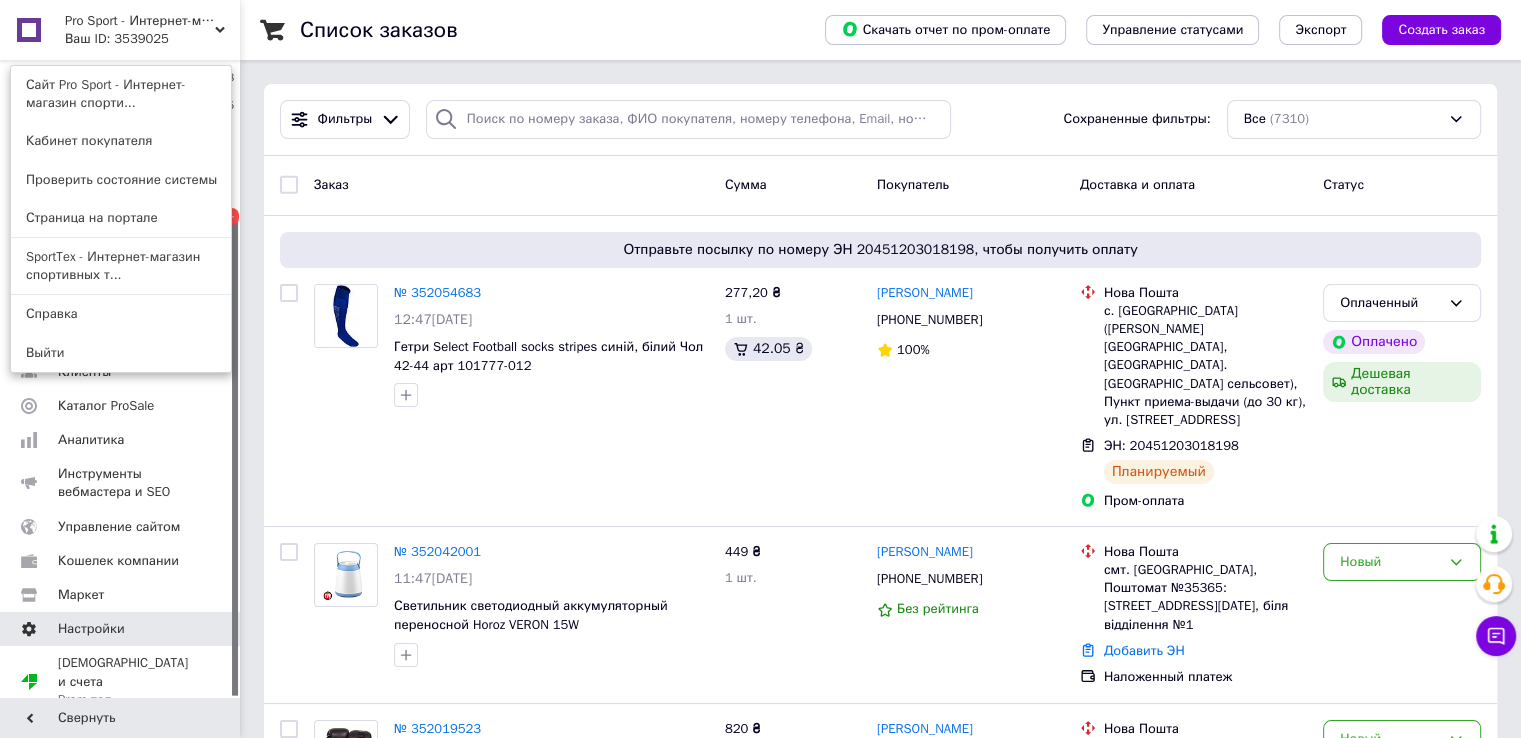 click on "Настройки" at bounding box center (121, 629) 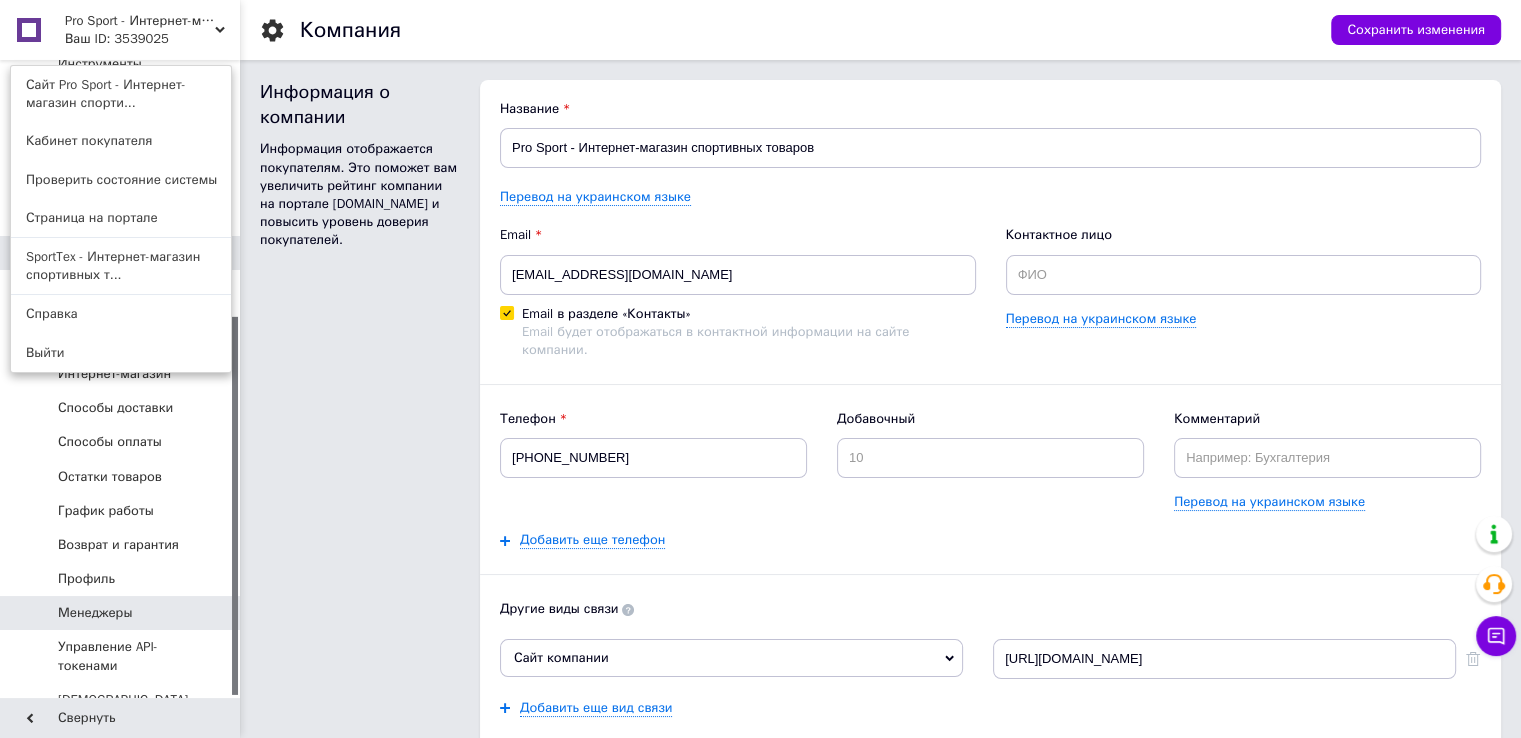 scroll, scrollTop: 433, scrollLeft: 0, axis: vertical 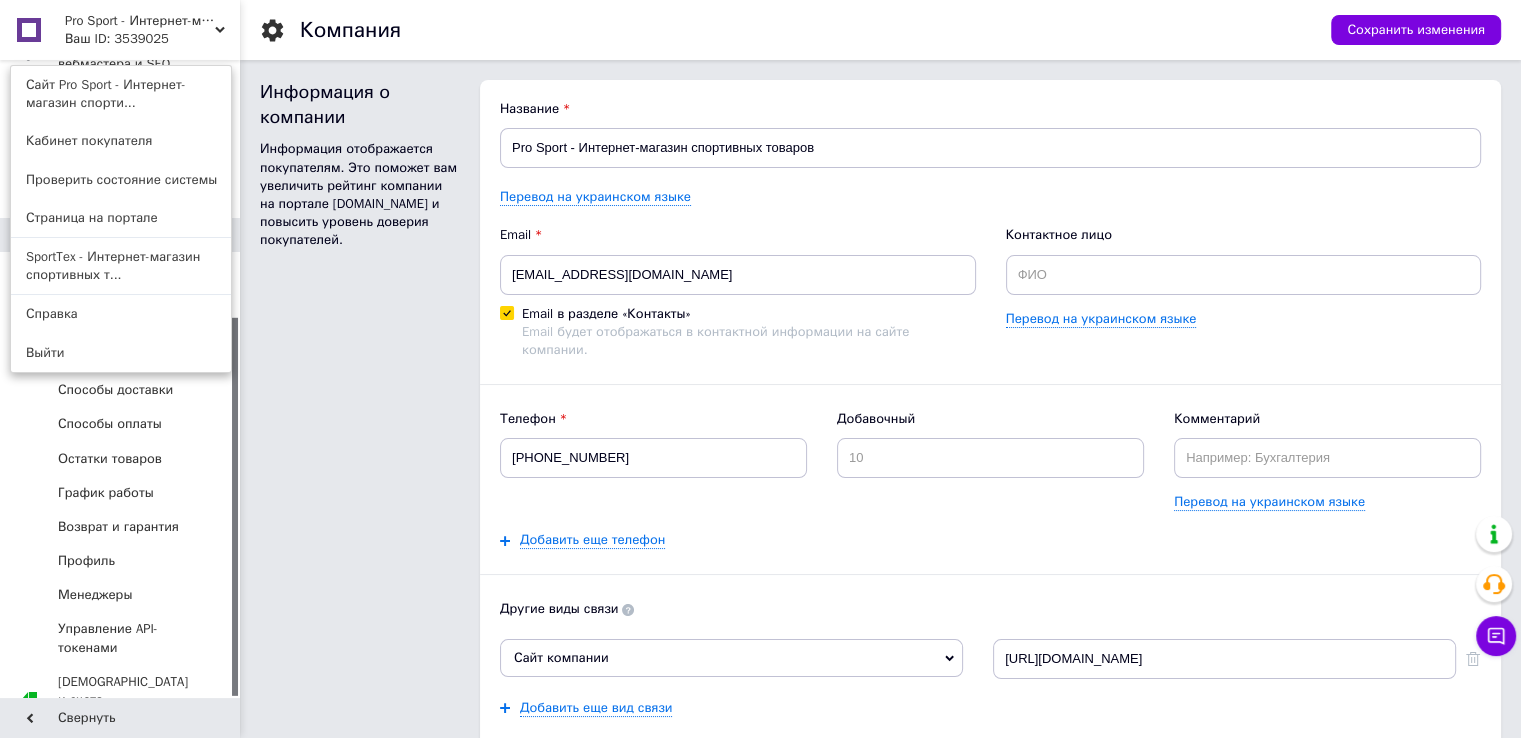 click on "Pro Sport - Интернет-магазин спортивных товаров Ваш ID: 3539025 Сайт Pro Sport - Интернет-магазин спорти... Кабинет покупателя Проверить состояние системы Страница на портале SportTex - Интернет-магазин спортивных т... Справка Выйти" at bounding box center [120, 30] 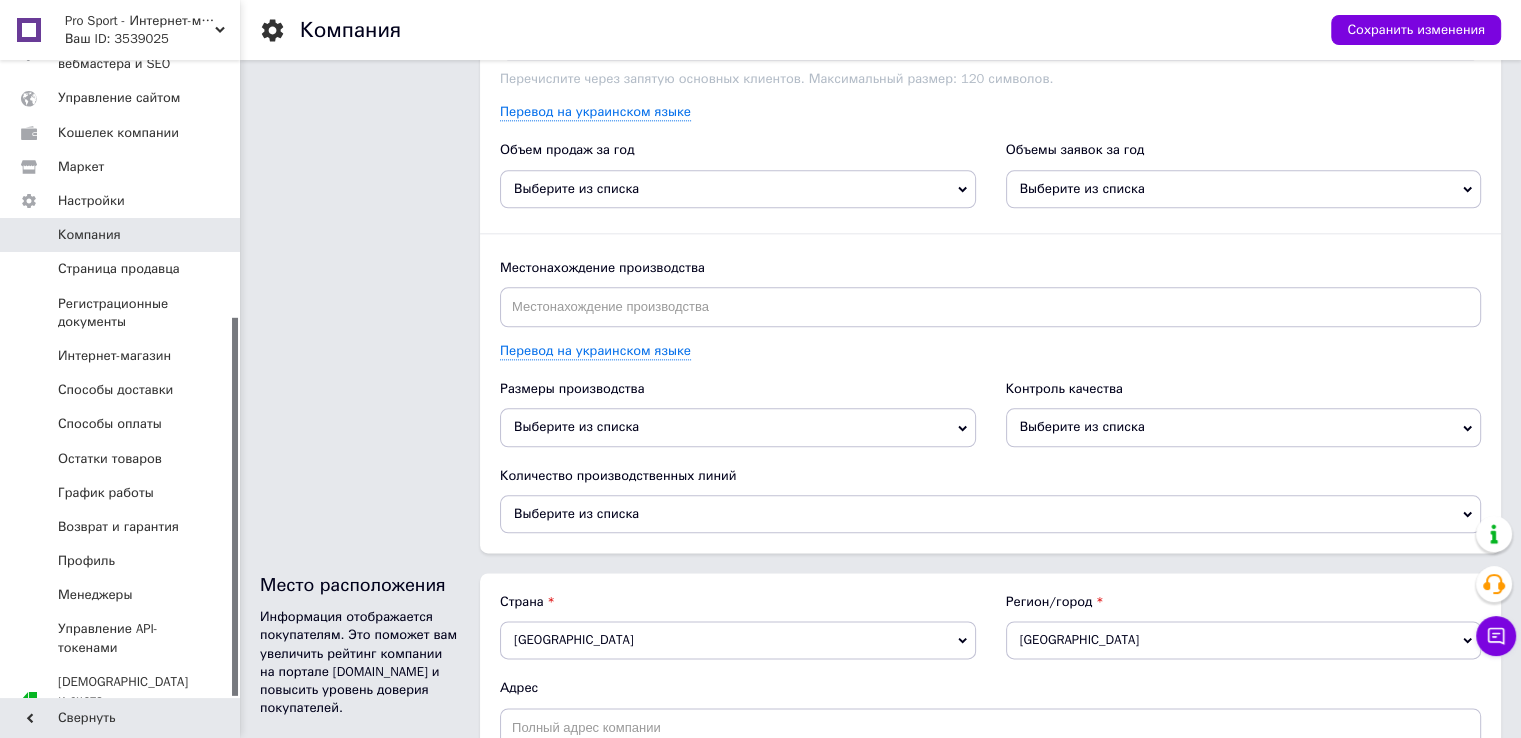 scroll, scrollTop: 2499, scrollLeft: 0, axis: vertical 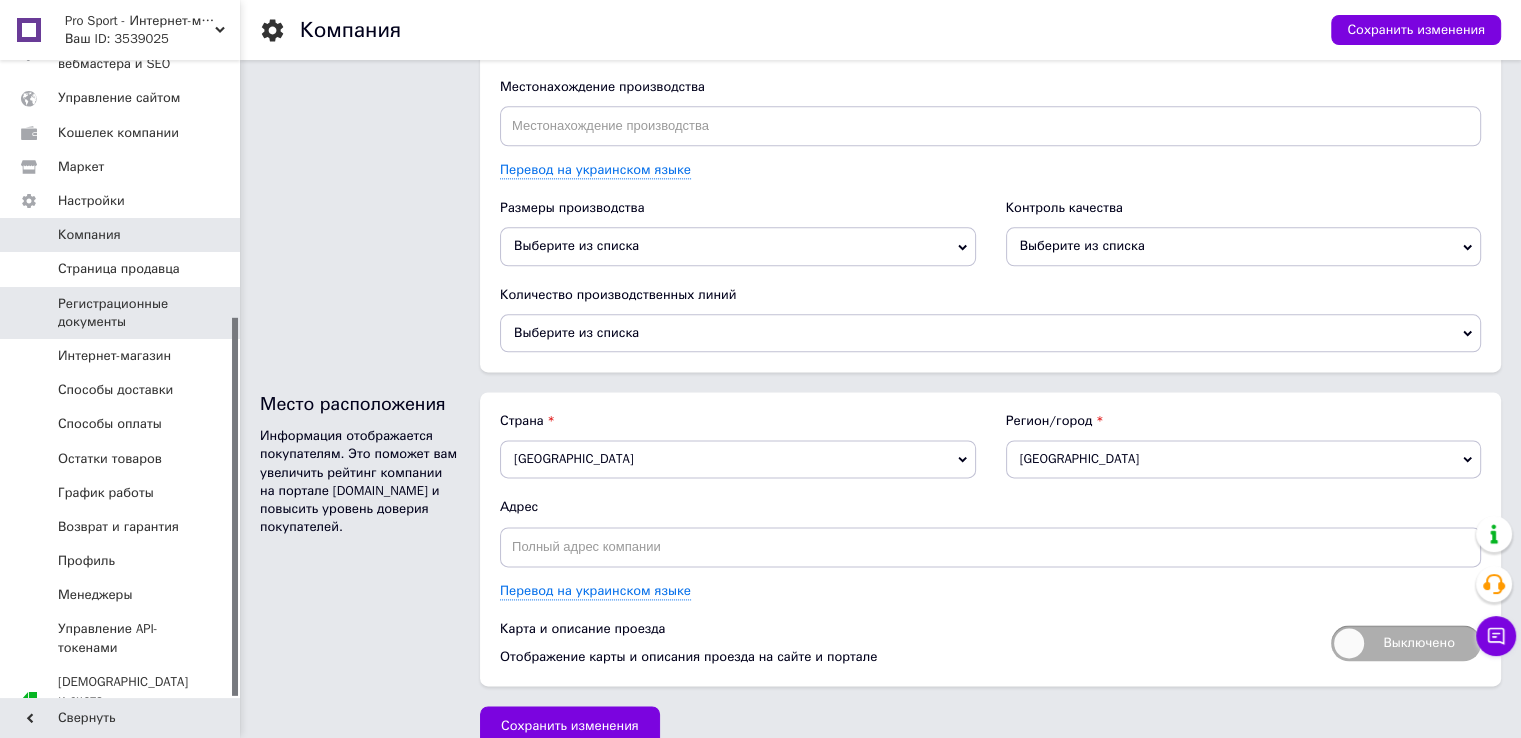 click on "Регистрационные документы" at bounding box center (121, 313) 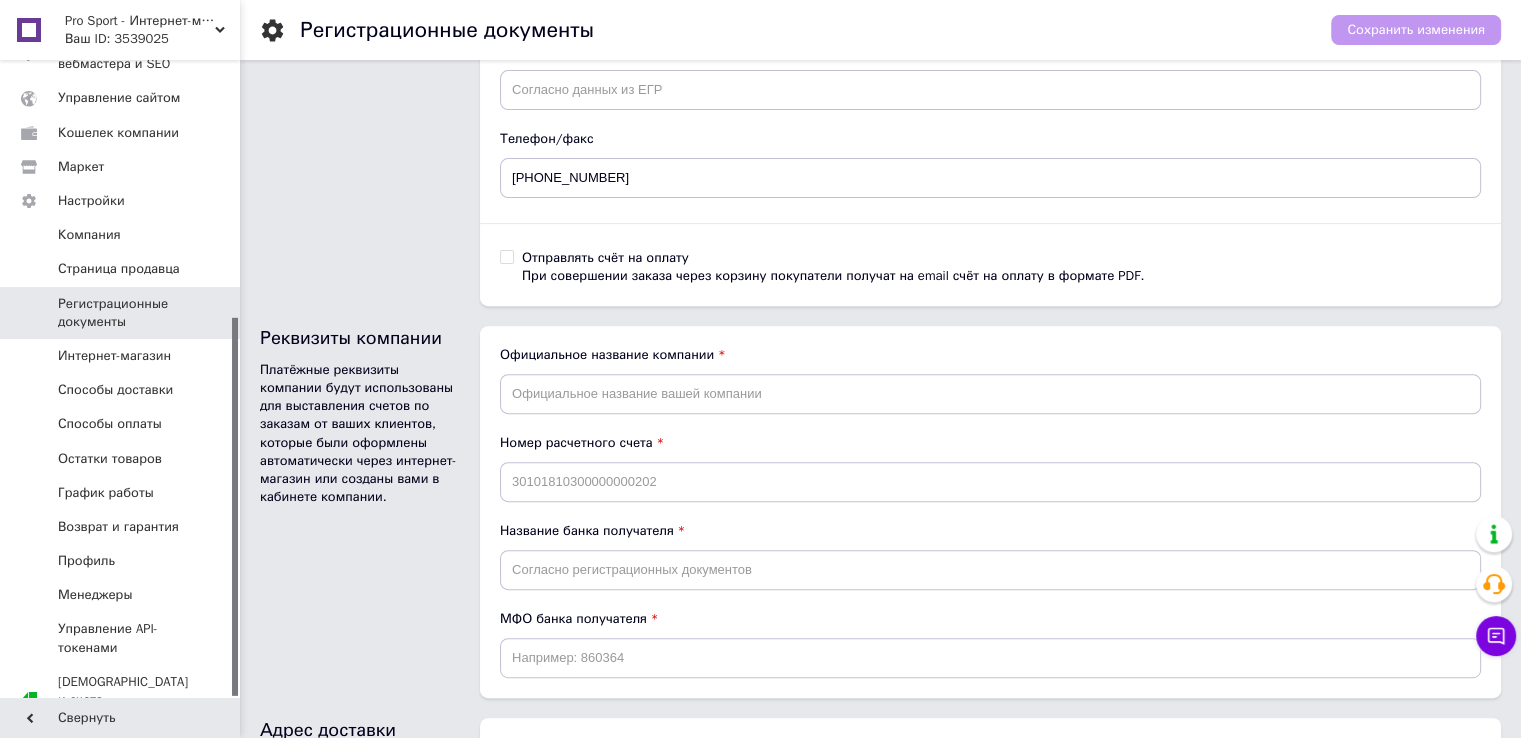 scroll, scrollTop: 1015, scrollLeft: 0, axis: vertical 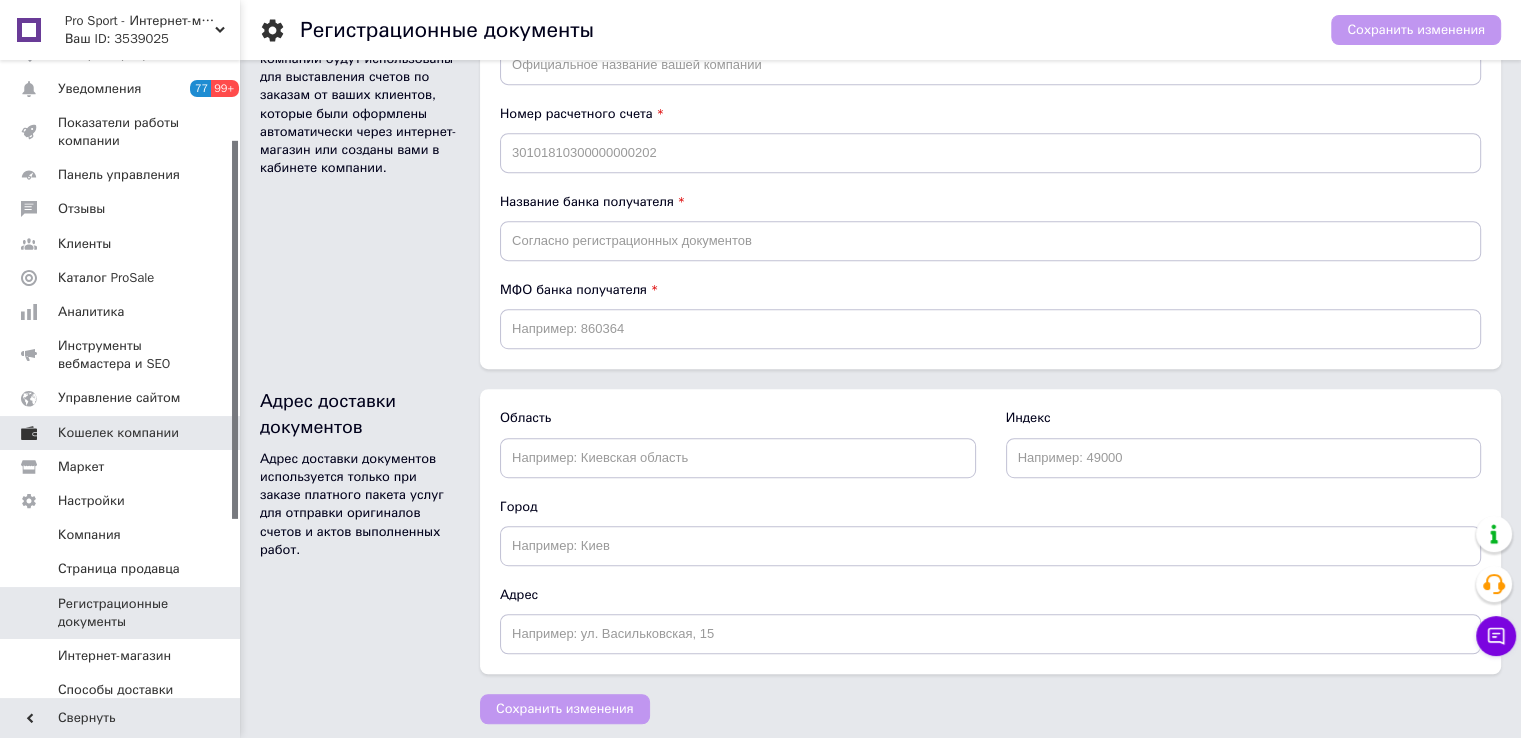 click on "Кошелек компании" at bounding box center (121, 433) 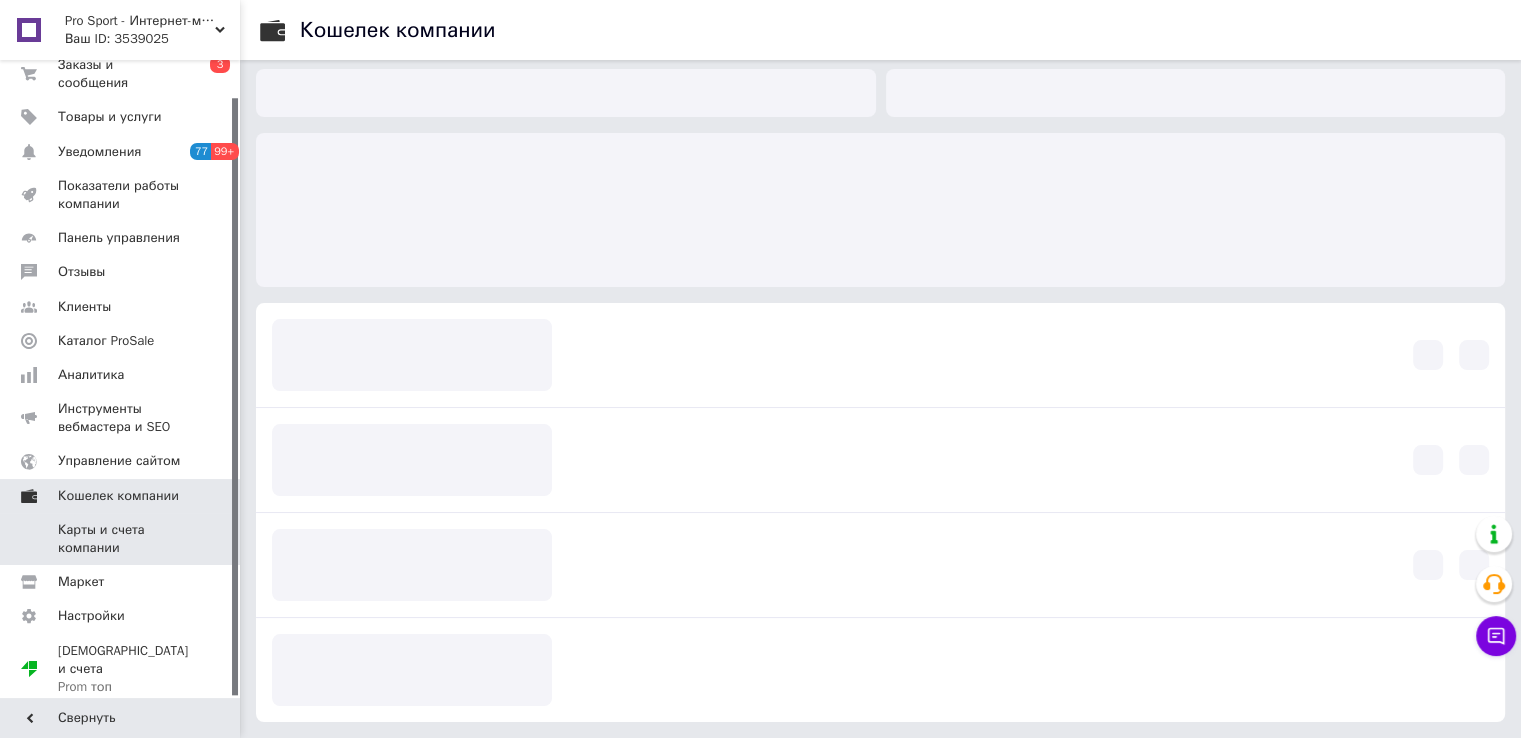 scroll, scrollTop: 7, scrollLeft: 0, axis: vertical 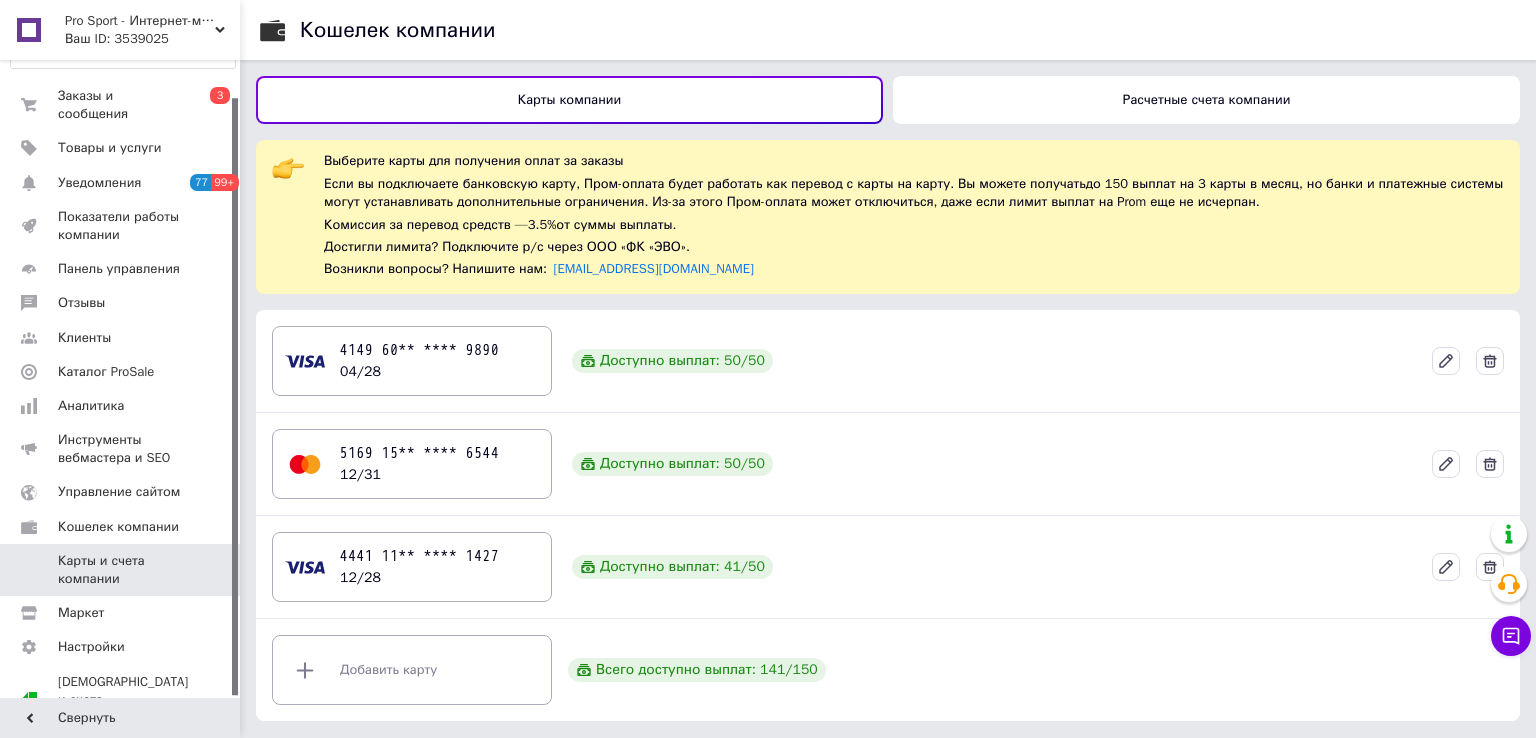 click on "Расчетные счета компании" at bounding box center (1206, 100) 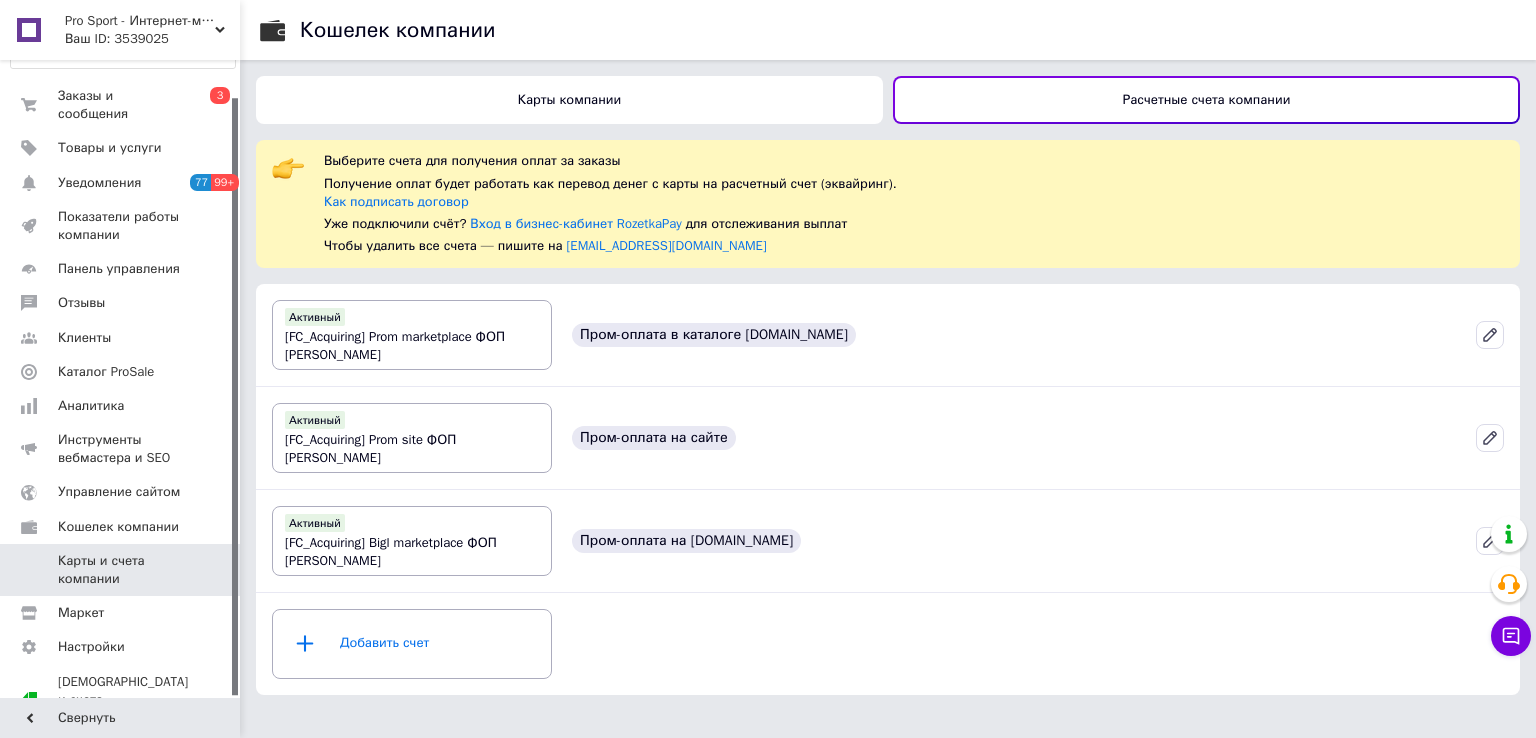 click on "Карты компании" at bounding box center (569, 100) 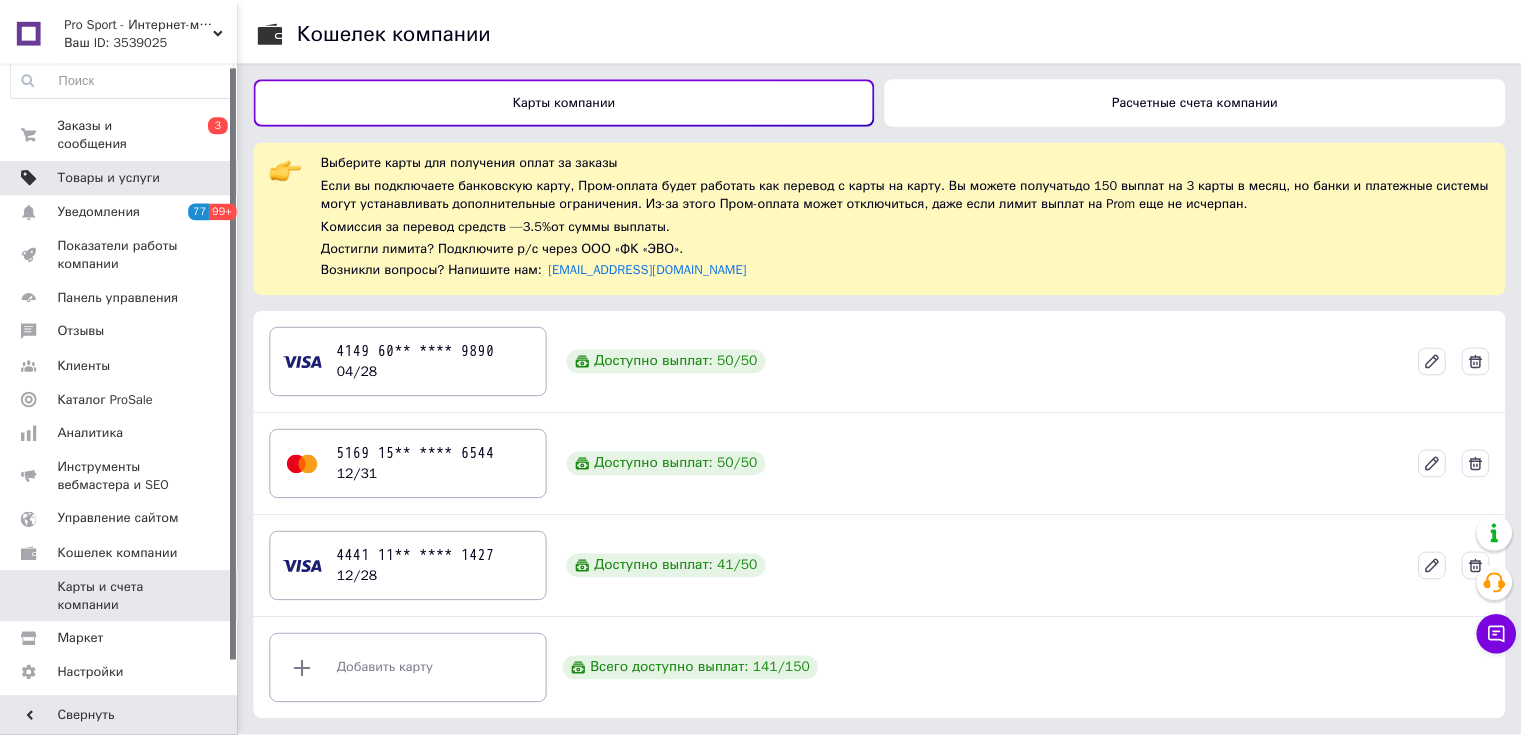 scroll, scrollTop: 0, scrollLeft: 0, axis: both 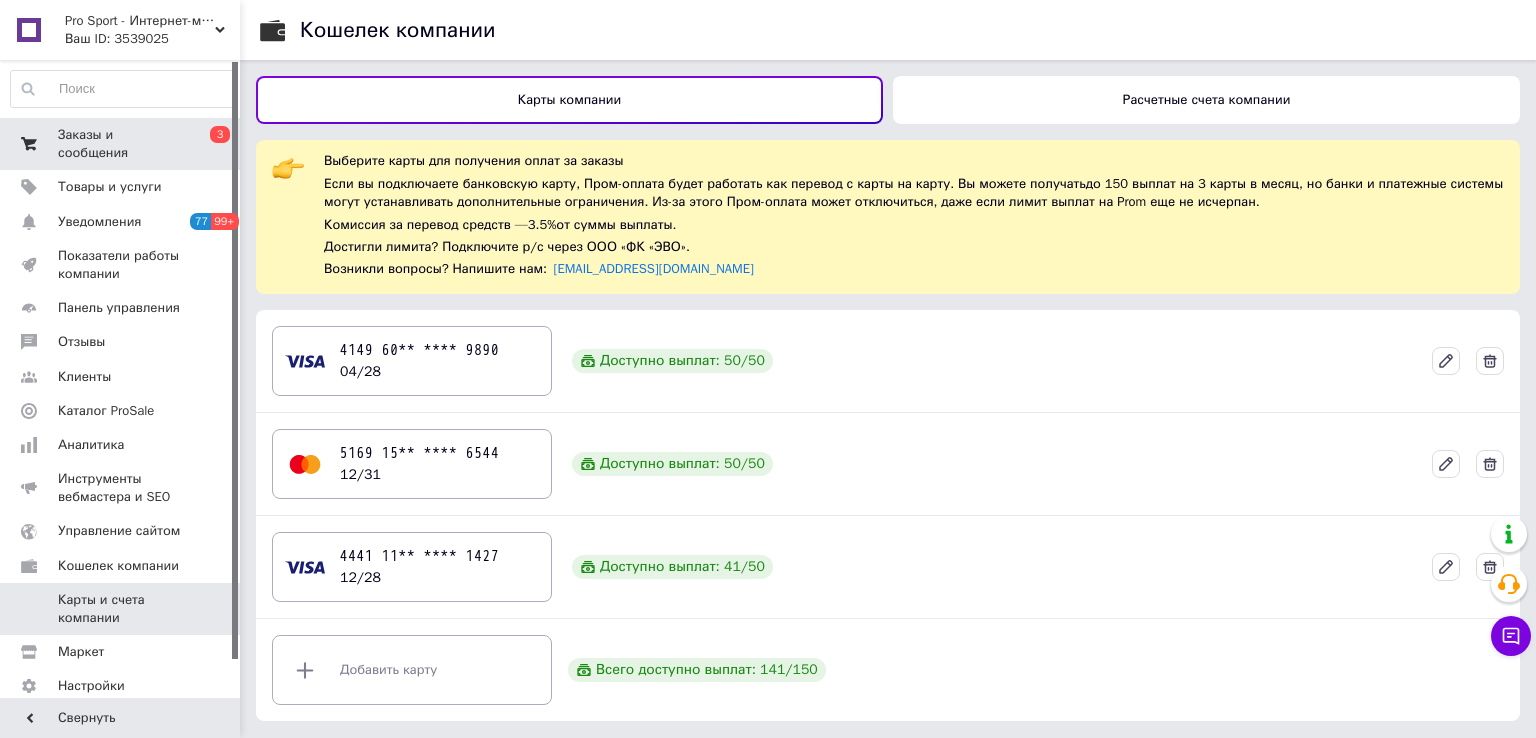 click on "Заказы и сообщения 0 3" at bounding box center [123, 144] 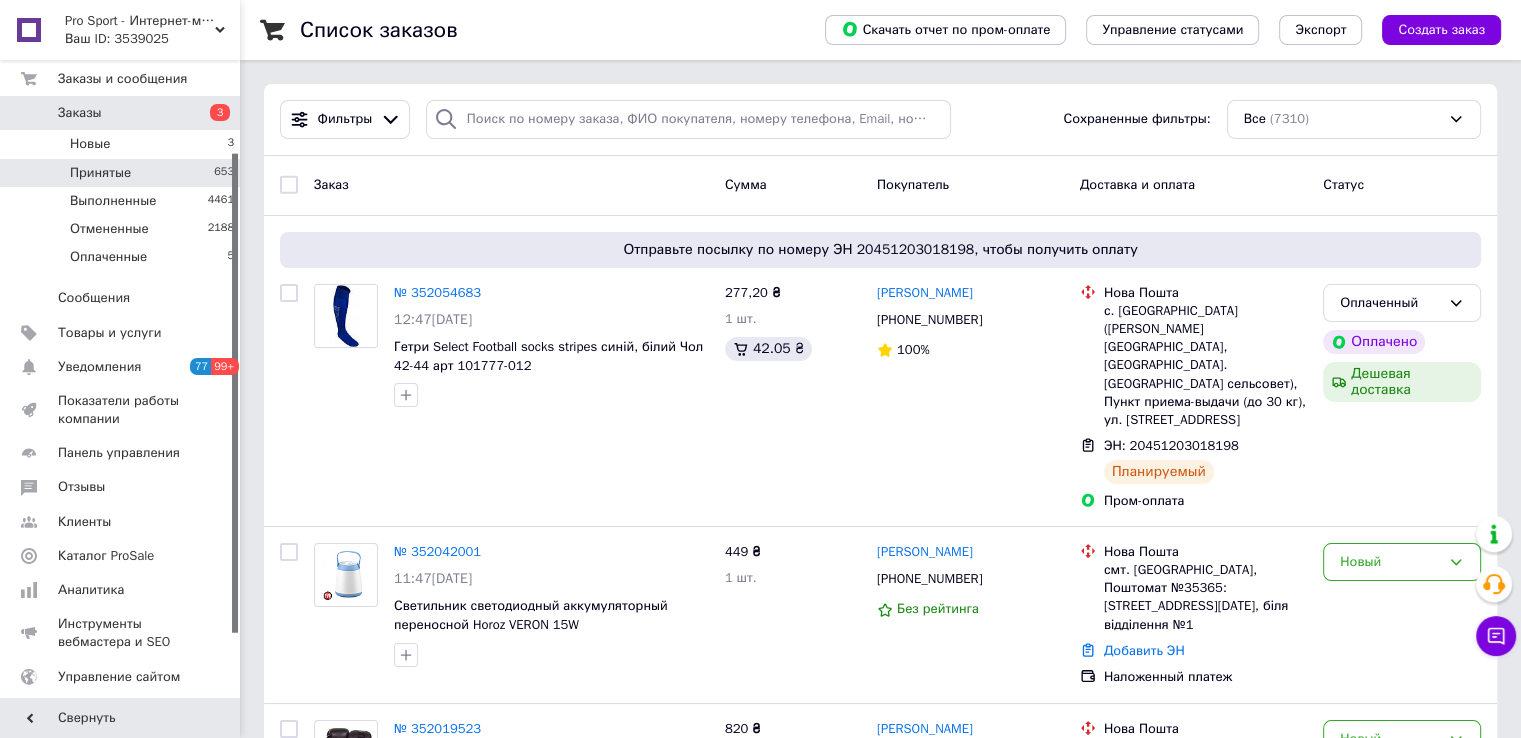 scroll, scrollTop: 0, scrollLeft: 0, axis: both 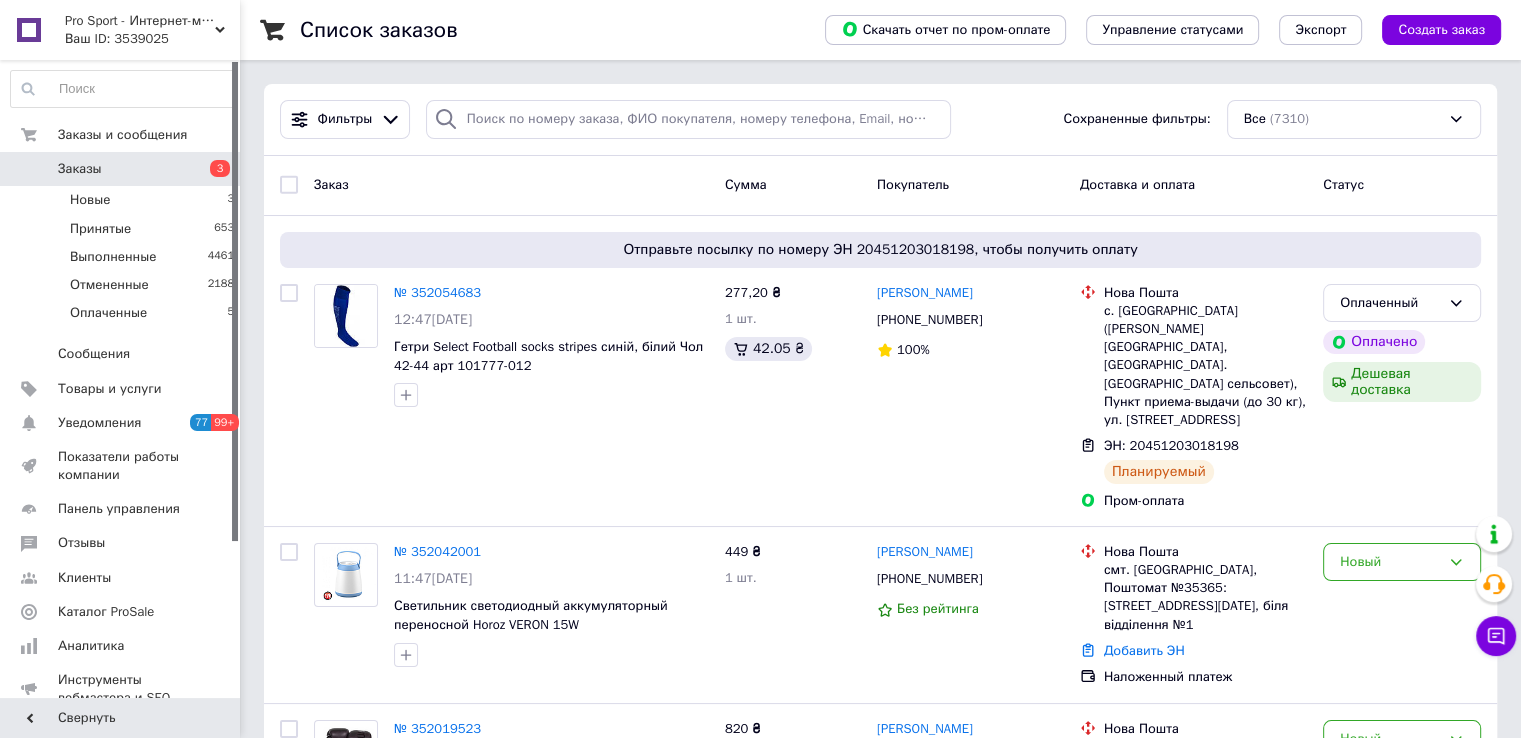 click on "Список заказов" at bounding box center (542, 30) 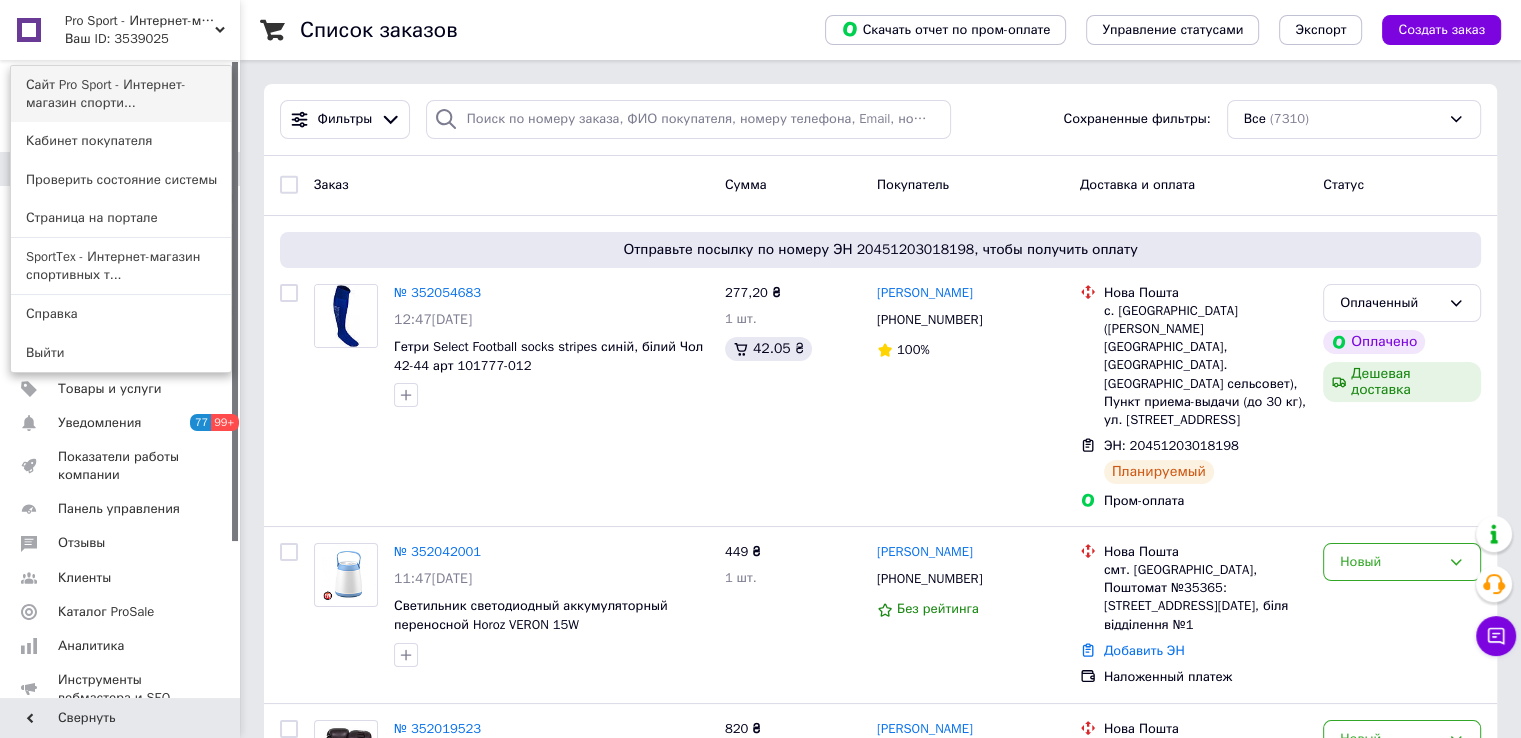 click on "Сайт Pro Sport - Интернет-магазин спорти..." at bounding box center (121, 94) 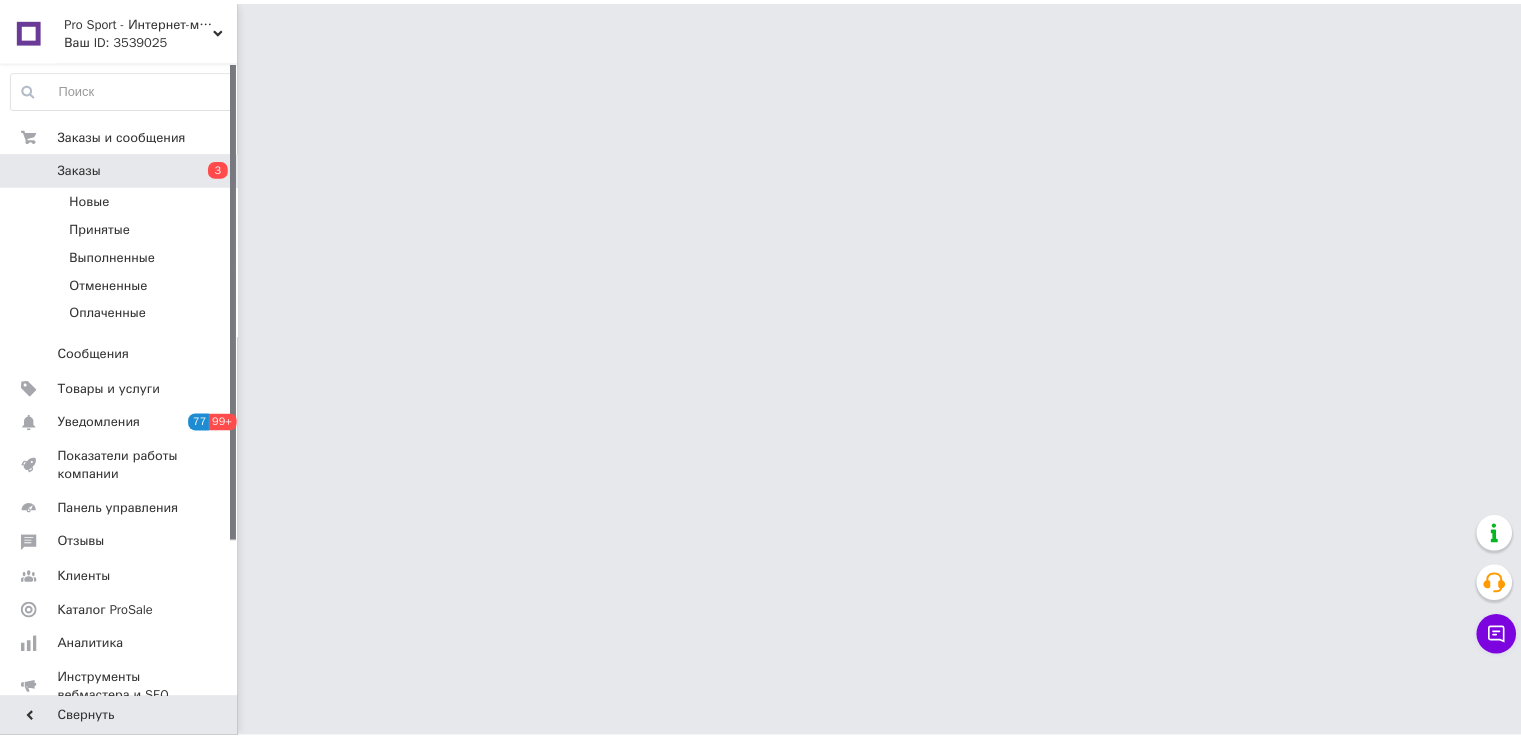 scroll, scrollTop: 0, scrollLeft: 0, axis: both 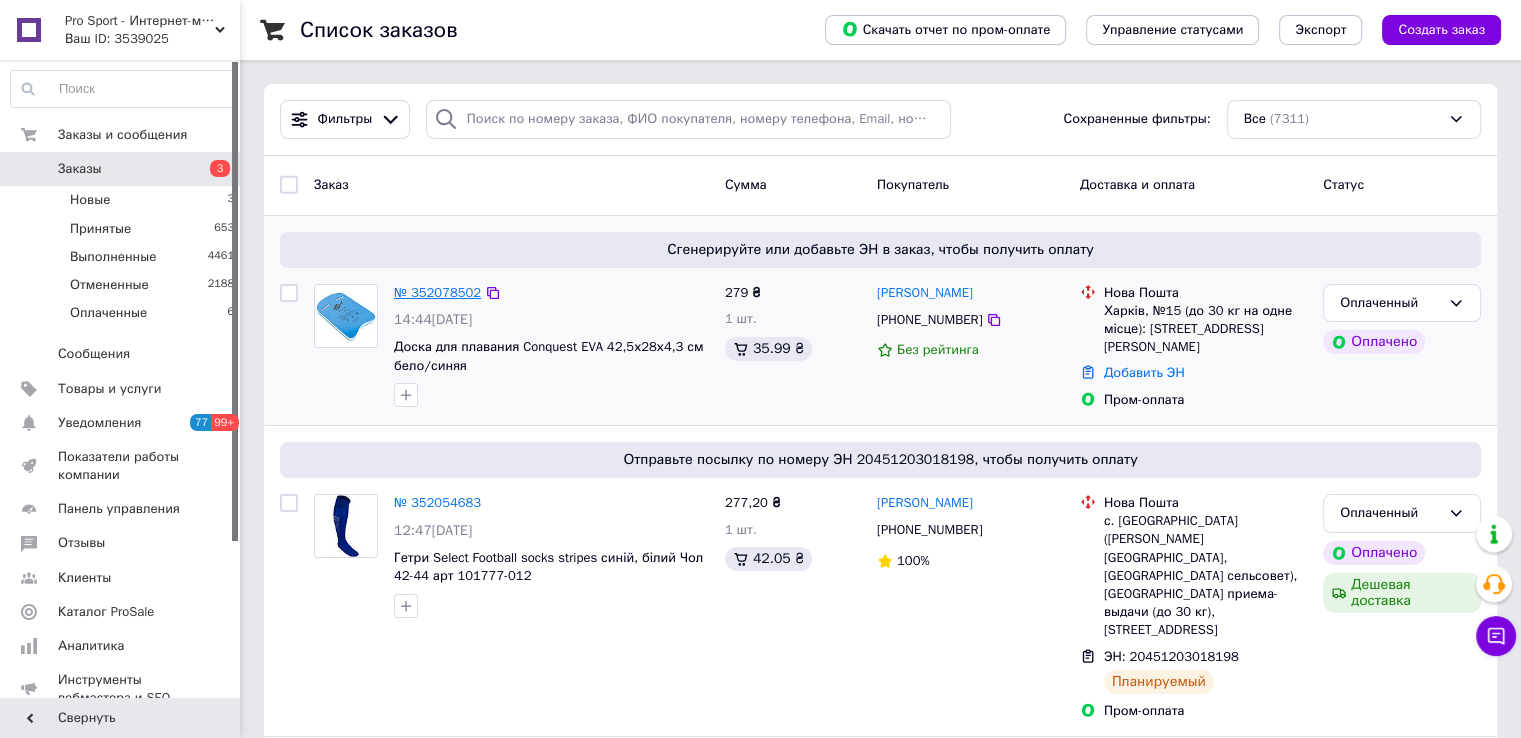 click on "№ 352078502" at bounding box center (437, 292) 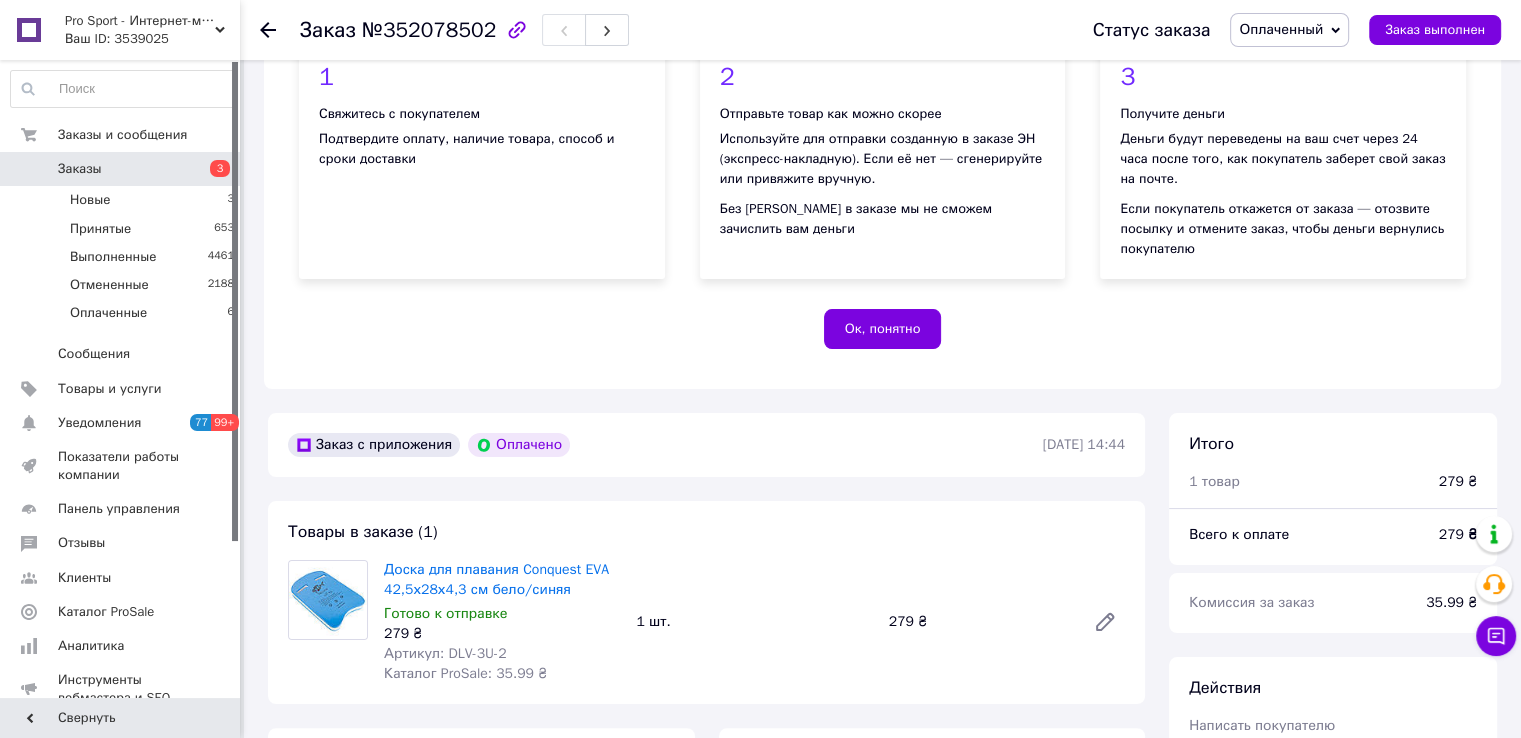 scroll, scrollTop: 300, scrollLeft: 0, axis: vertical 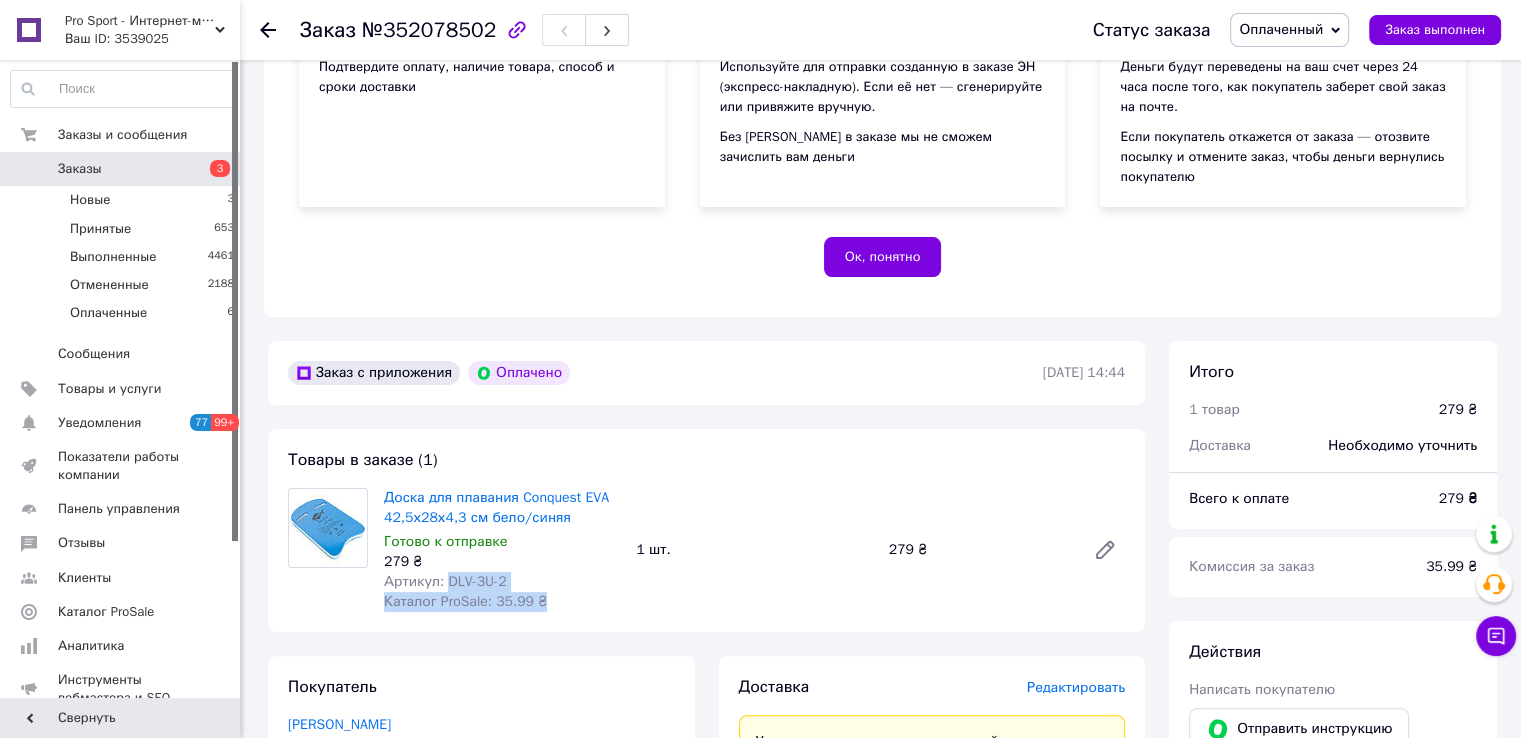 drag, startPoint x: 442, startPoint y: 581, endPoint x: 572, endPoint y: 605, distance: 132.19682 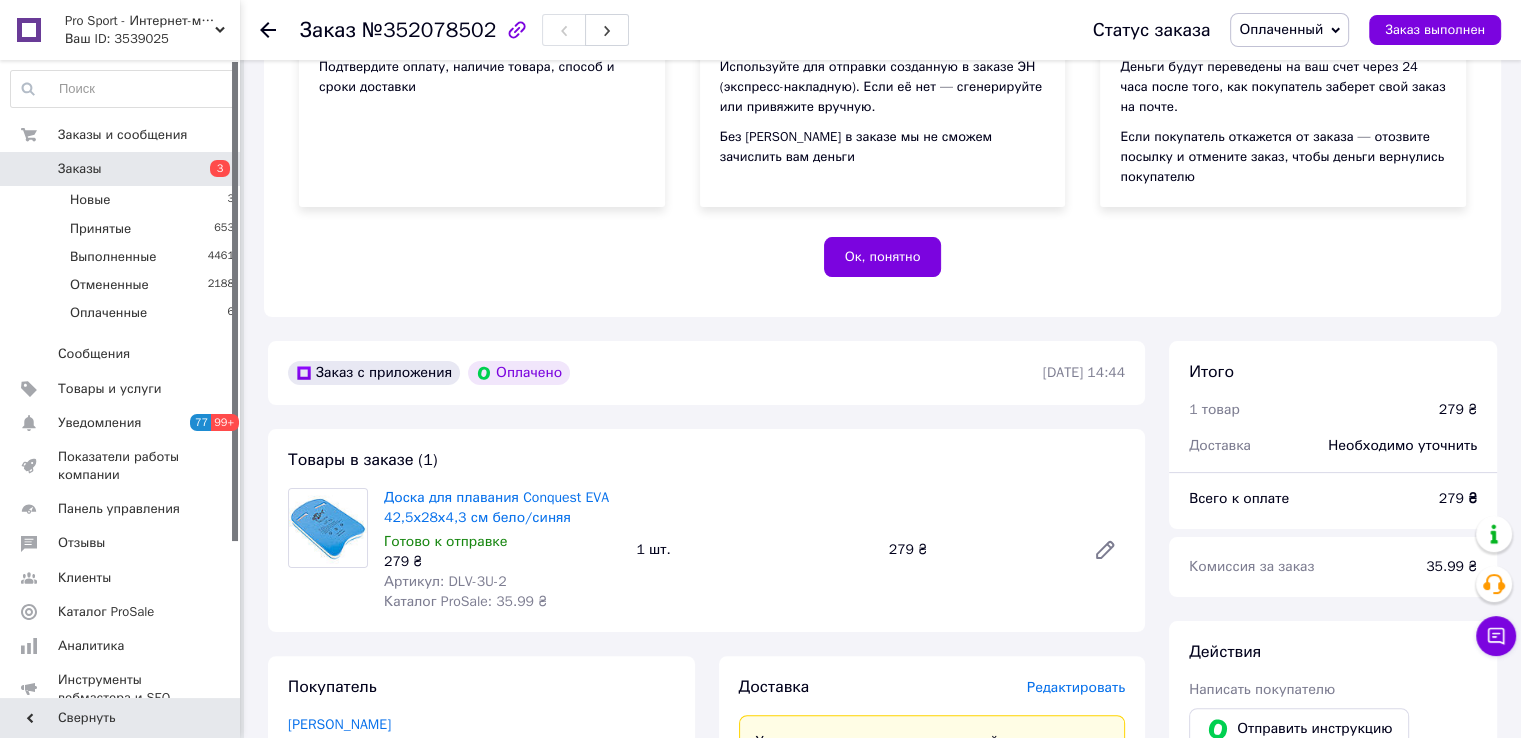 drag, startPoint x: 479, startPoint y: 571, endPoint x: 474, endPoint y: 581, distance: 11.18034 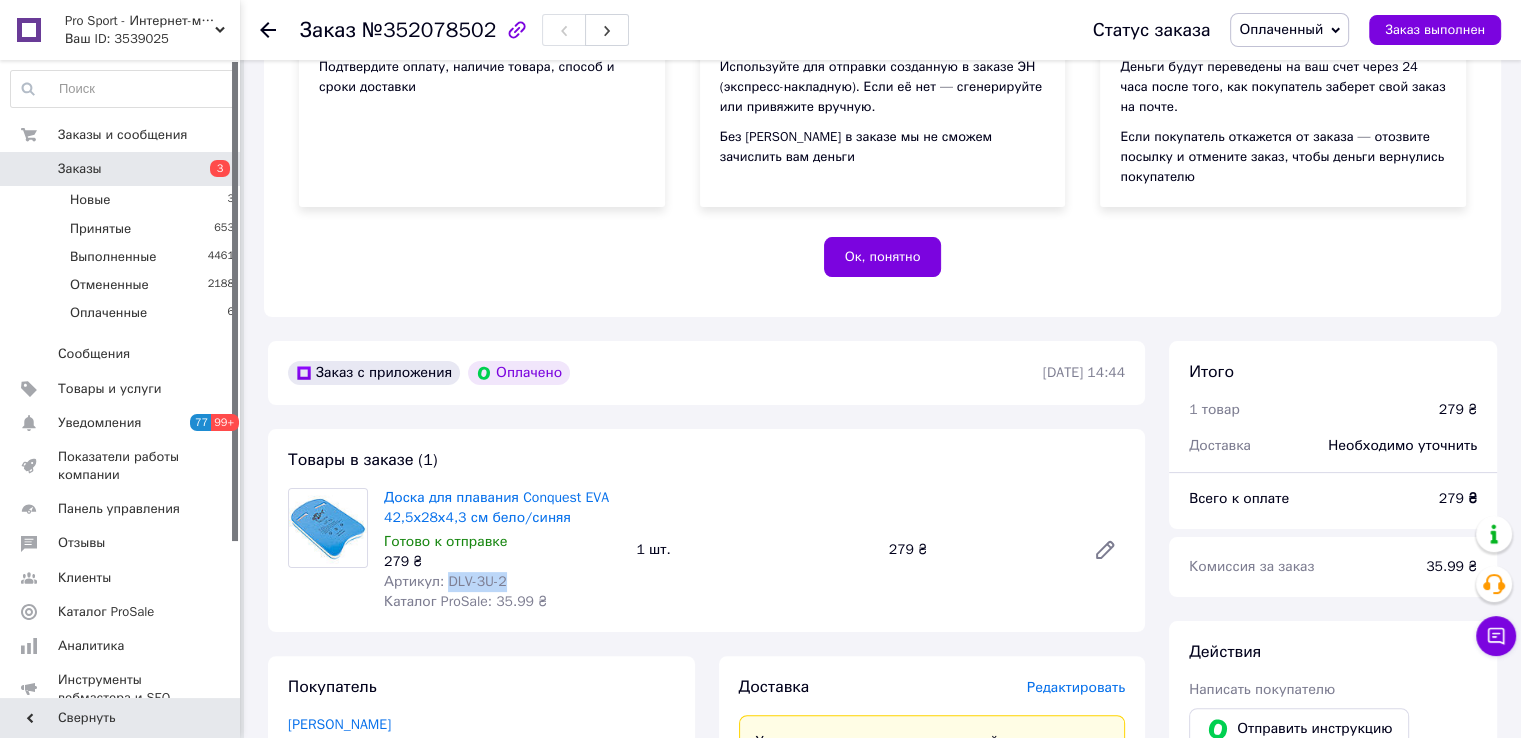 drag, startPoint x: 445, startPoint y: 589, endPoint x: 525, endPoint y: 589, distance: 80 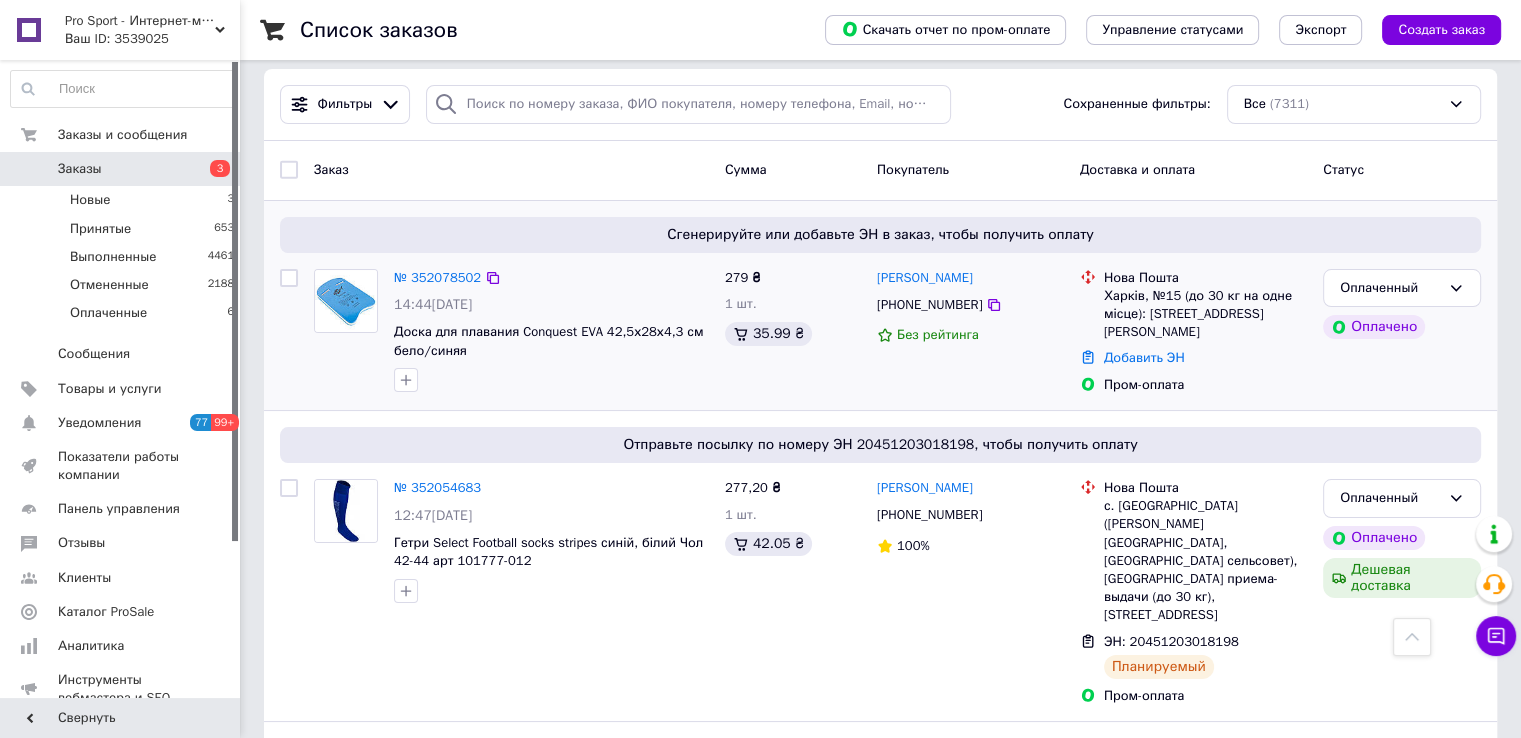 scroll, scrollTop: 0, scrollLeft: 0, axis: both 